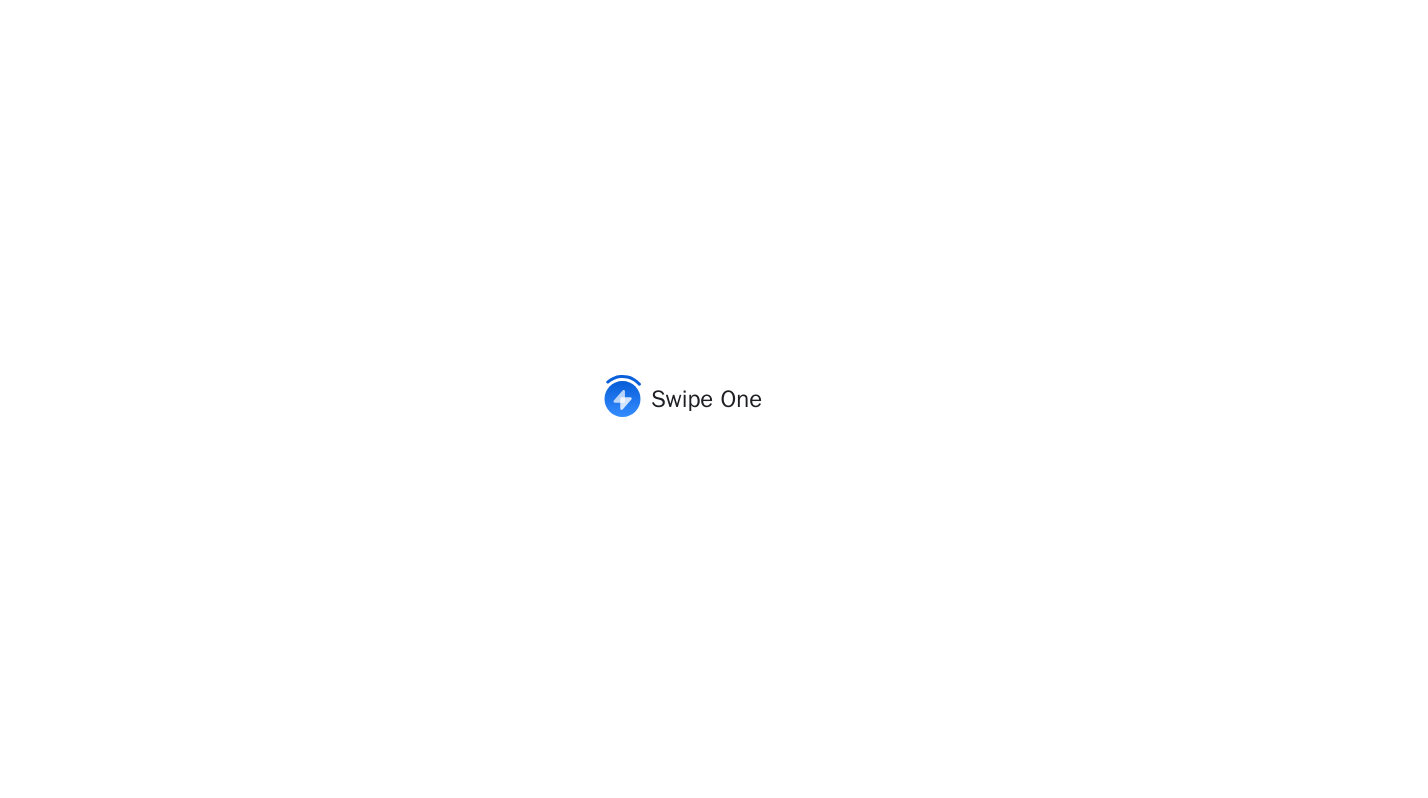 scroll, scrollTop: 0, scrollLeft: 0, axis: both 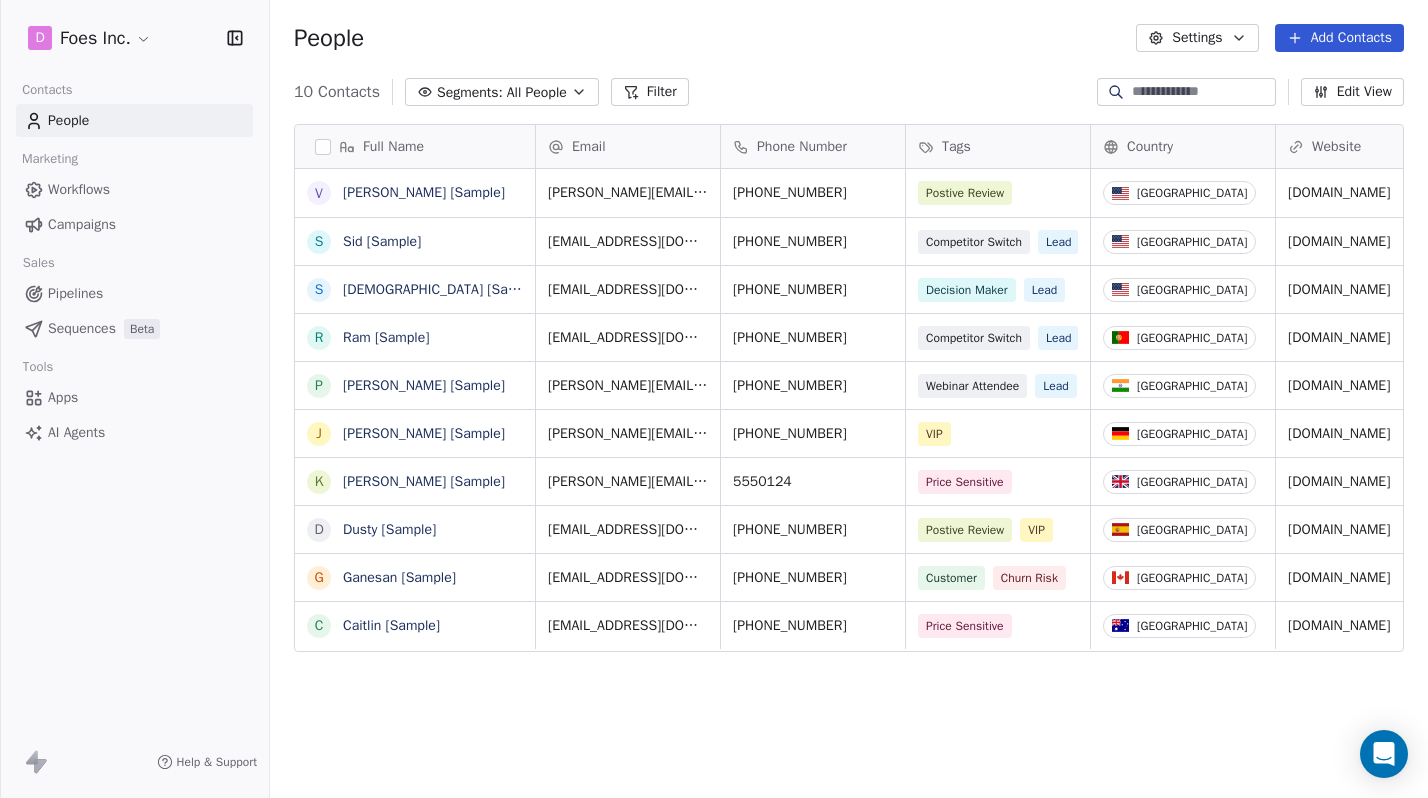 click on "D Foes Inc. Contacts People Marketing Workflows Campaigns Sales Pipelines Sequences Beta Tools Apps AI Agents Help & Support People Settings  Add Contacts 10 Contacts Segments: All People Filter  Edit View Tag Add to Sequence Export Full Name V [PERSON_NAME] [Sample] S [PERSON_NAME] [Sample] S [PERSON_NAME] [Sample] R Ram [Sample] P [PERSON_NAME] [Sample] J [PERSON_NAME] [Sample] K [PERSON_NAME] [Sample] D Dusty [Sample] G Ganesan [Sample] C [PERSON_NAME] [Sample] Email Phone Number Tags Country Website Job Title Status Contact Source [PERSON_NAME][EMAIL_ADDRESS][DOMAIN_NAME] [PHONE_NUMBER] Postive Review United States [DOMAIN_NAME] Managing Director closed_won Referral [EMAIL_ADDRESS][DOMAIN_NAME] [PHONE_NUMBER] Competitor Switch Lead United States [DOMAIN_NAME] Director of Operations qualifying Website Form [EMAIL_ADDRESS][DOMAIN_NAME] [PHONE_NUMBER] Decision Maker Lead United States [DOMAIN_NAME] President New Lead Social Media [EMAIL_ADDRESS][DOMAIN_NAME] [PHONE_NUMBER] Competitor Switch Lead Portugal [DOMAIN_NAME] Sustainability Head closed_won Facebook Ad [PERSON_NAME][EMAIL_ADDRESS][DOMAIN_NAME] [PHONE_NUMBER] CTO" at bounding box center (714, 399) 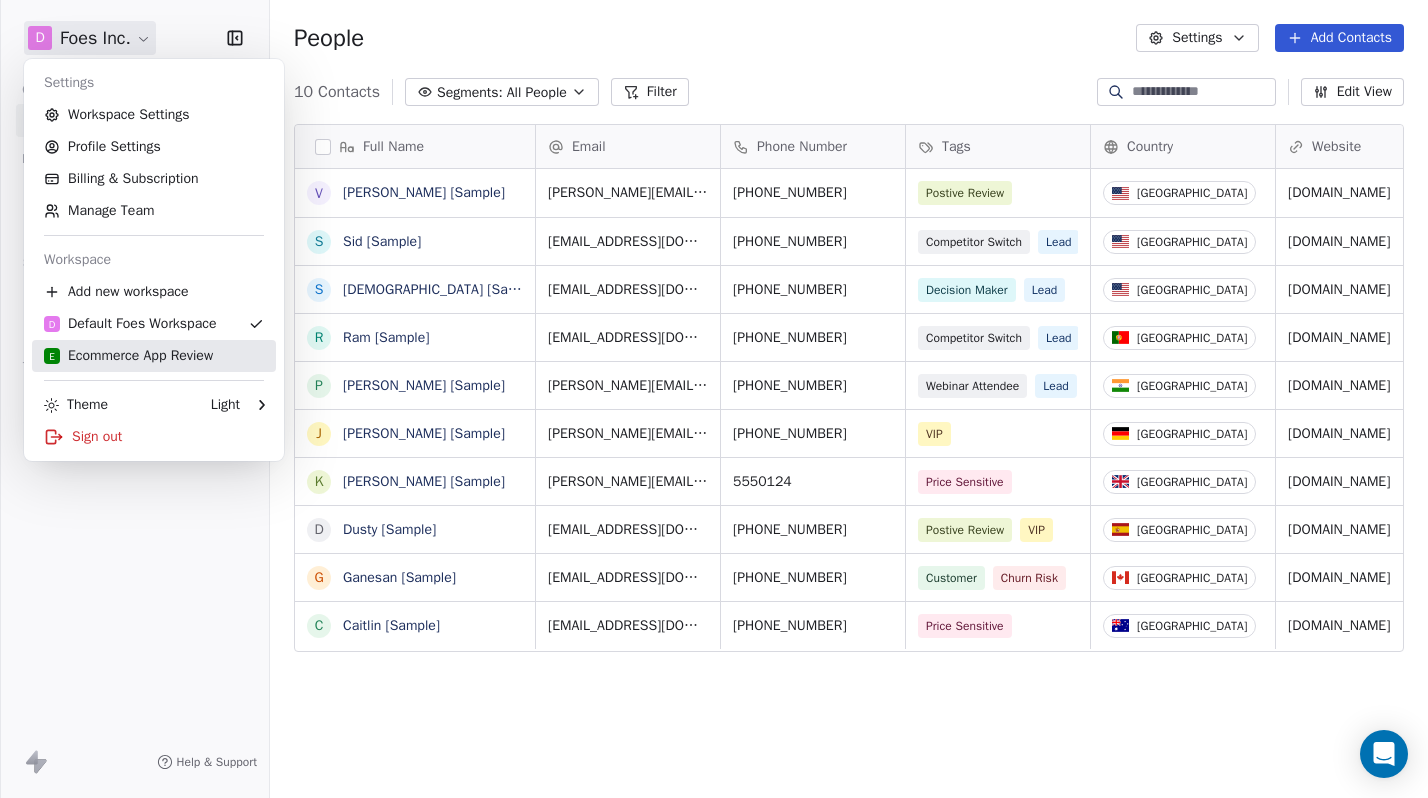 click on "E Ecommerce App Review" at bounding box center [128, 356] 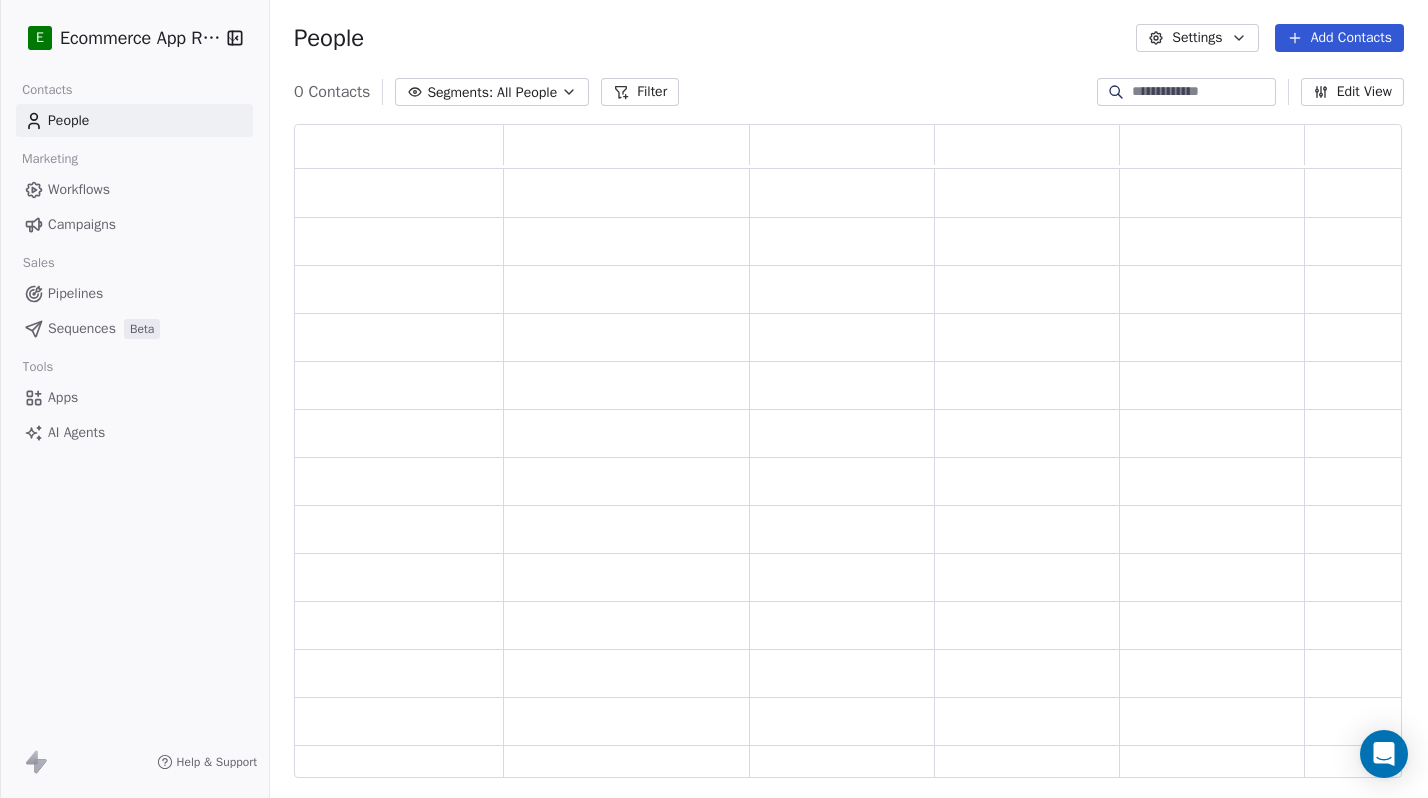 scroll, scrollTop: 1, scrollLeft: 1, axis: both 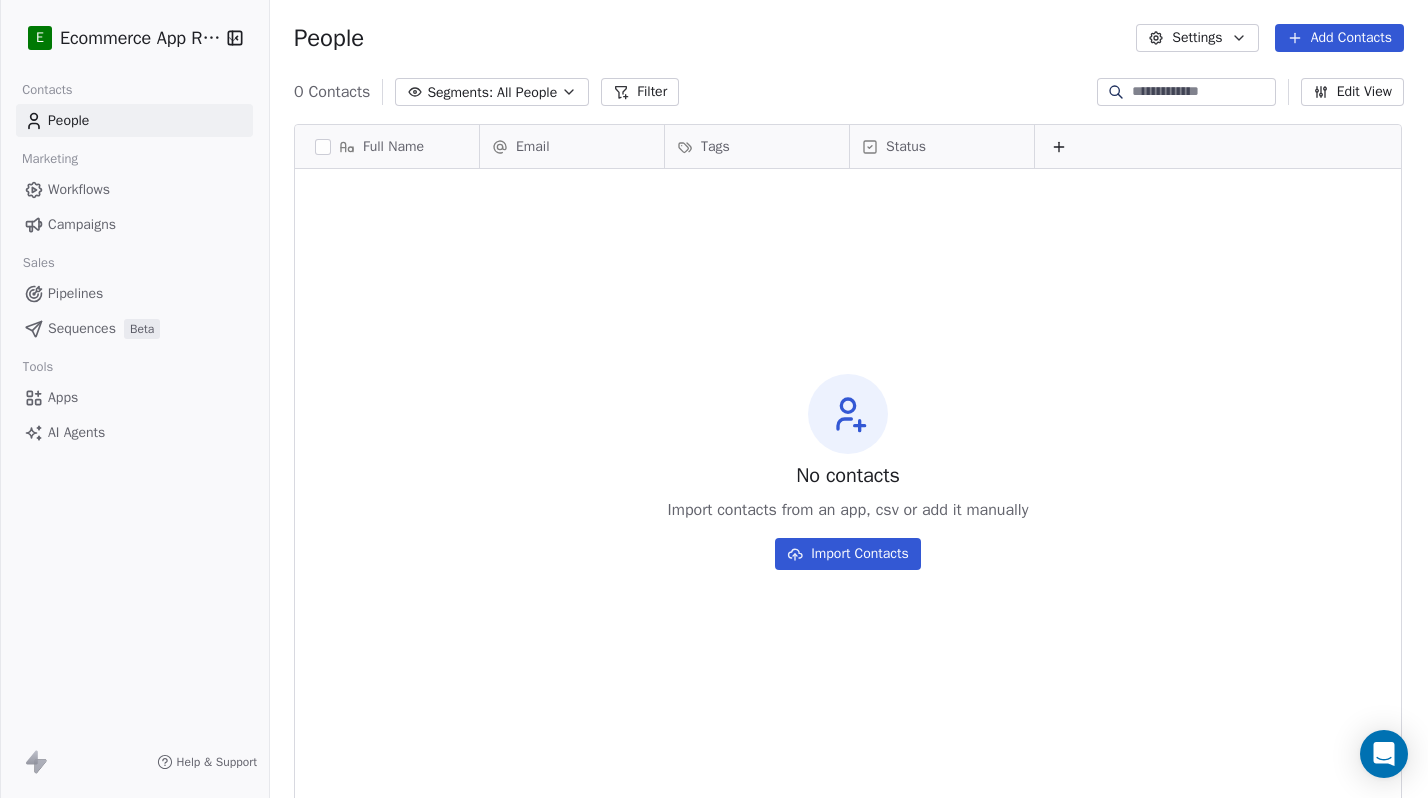 click on "Import Contacts" at bounding box center [848, 554] 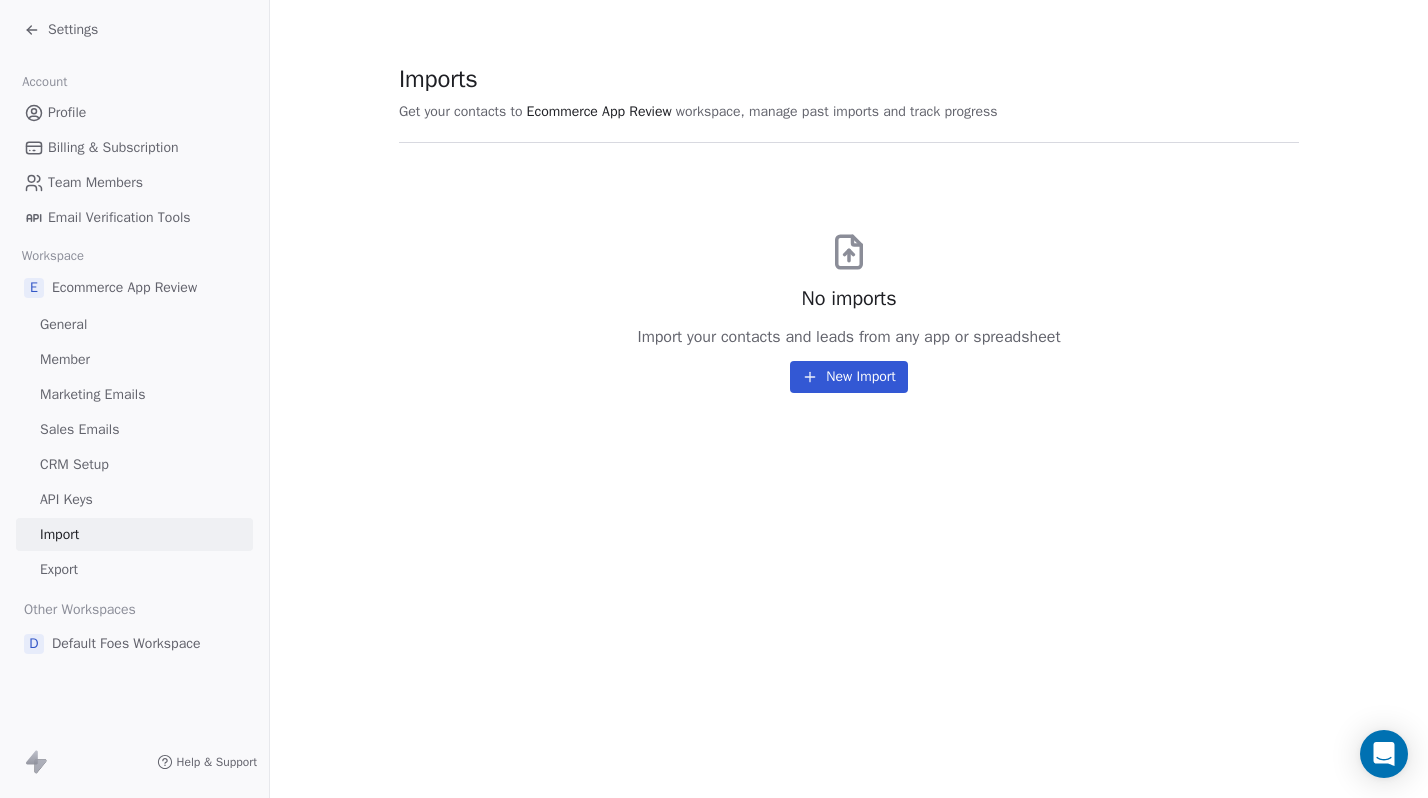 click on "New Import" at bounding box center [848, 377] 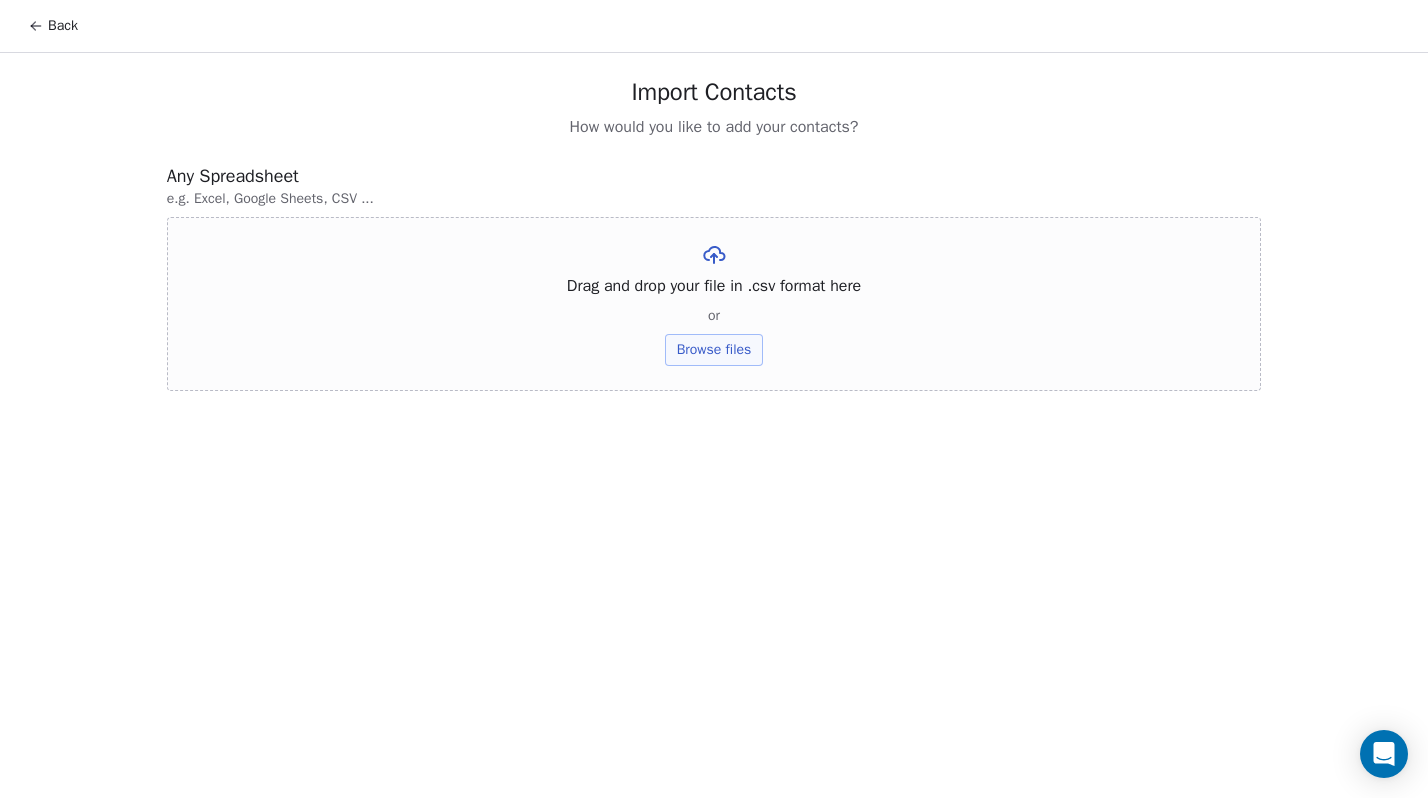 click on "Browse files" at bounding box center [714, 350] 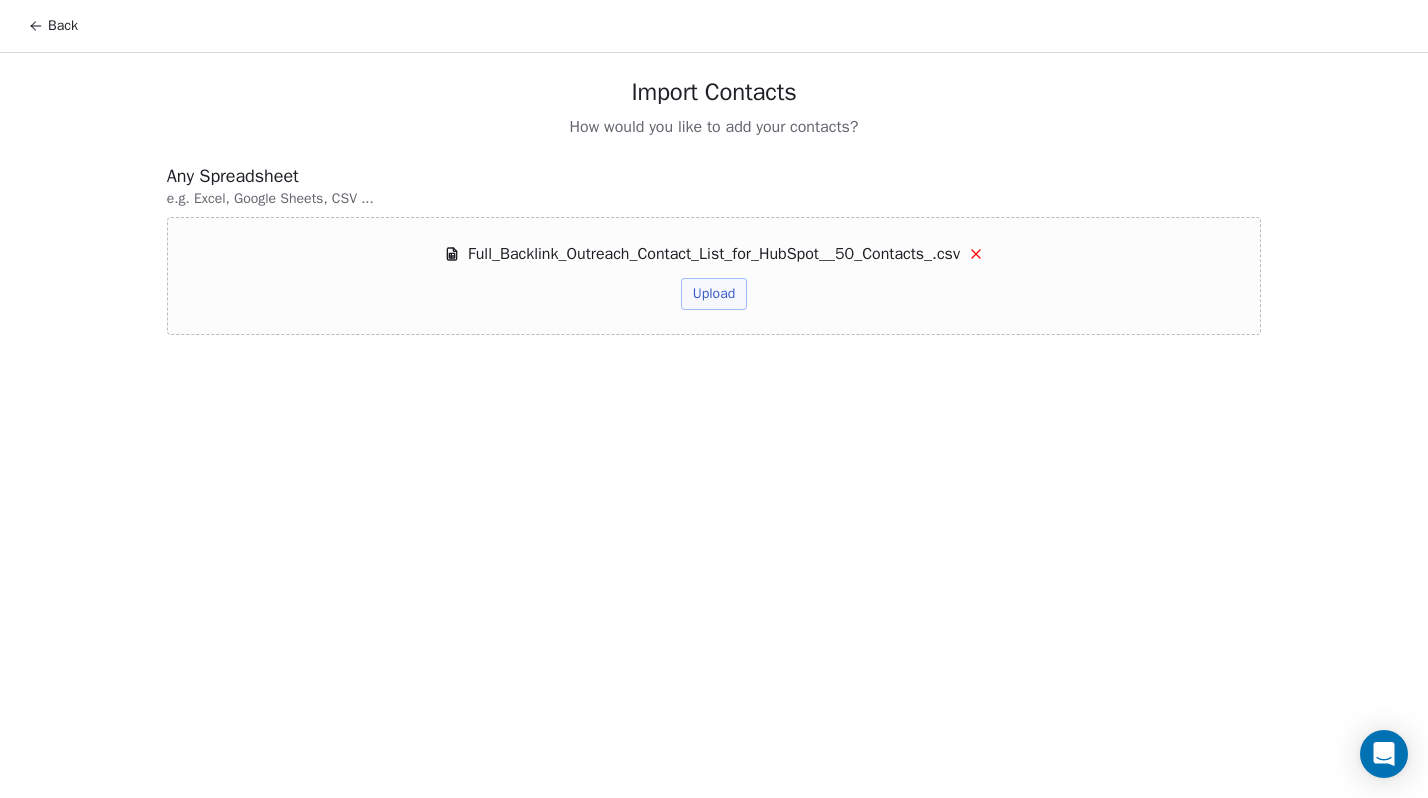 click on "Upload" at bounding box center (714, 294) 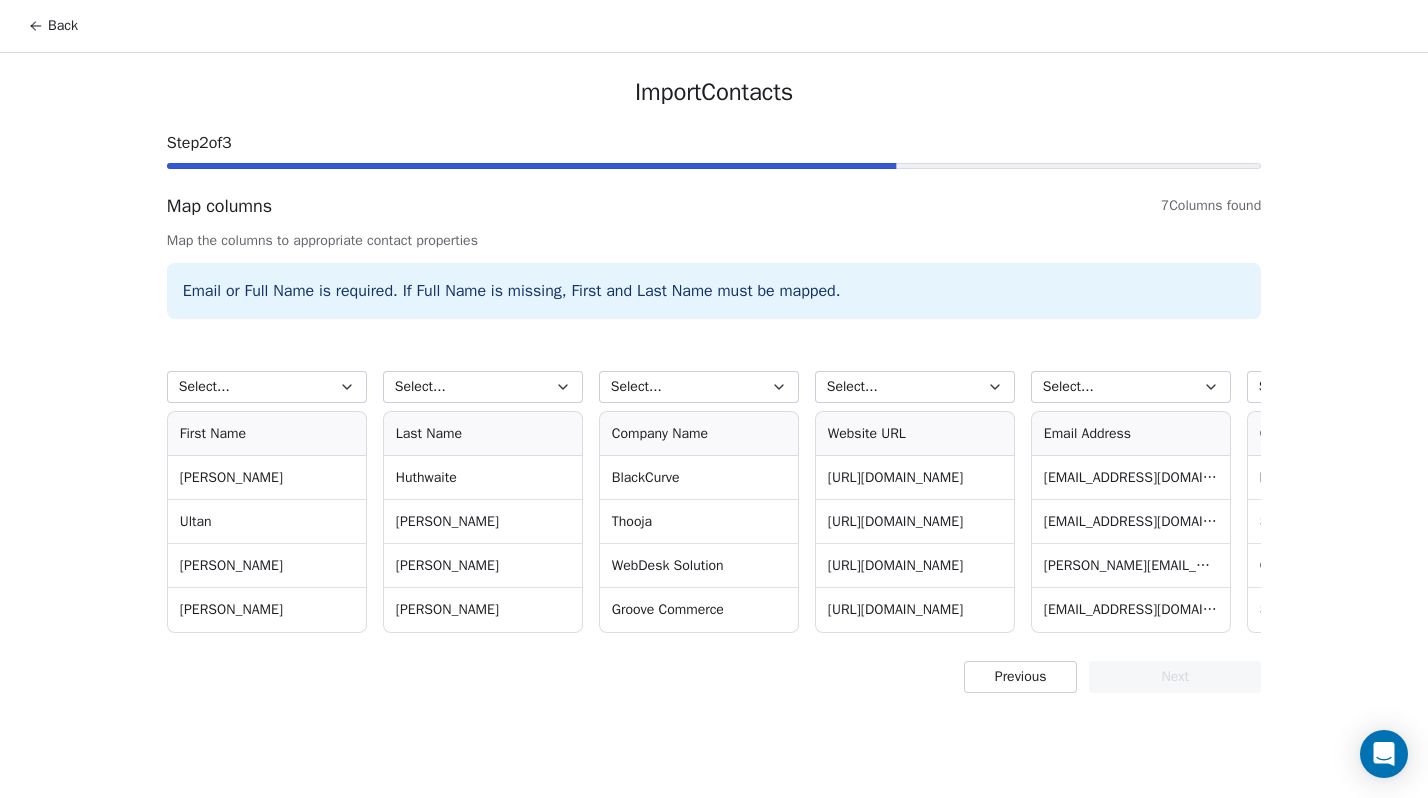 click on "Select..." at bounding box center [267, 387] 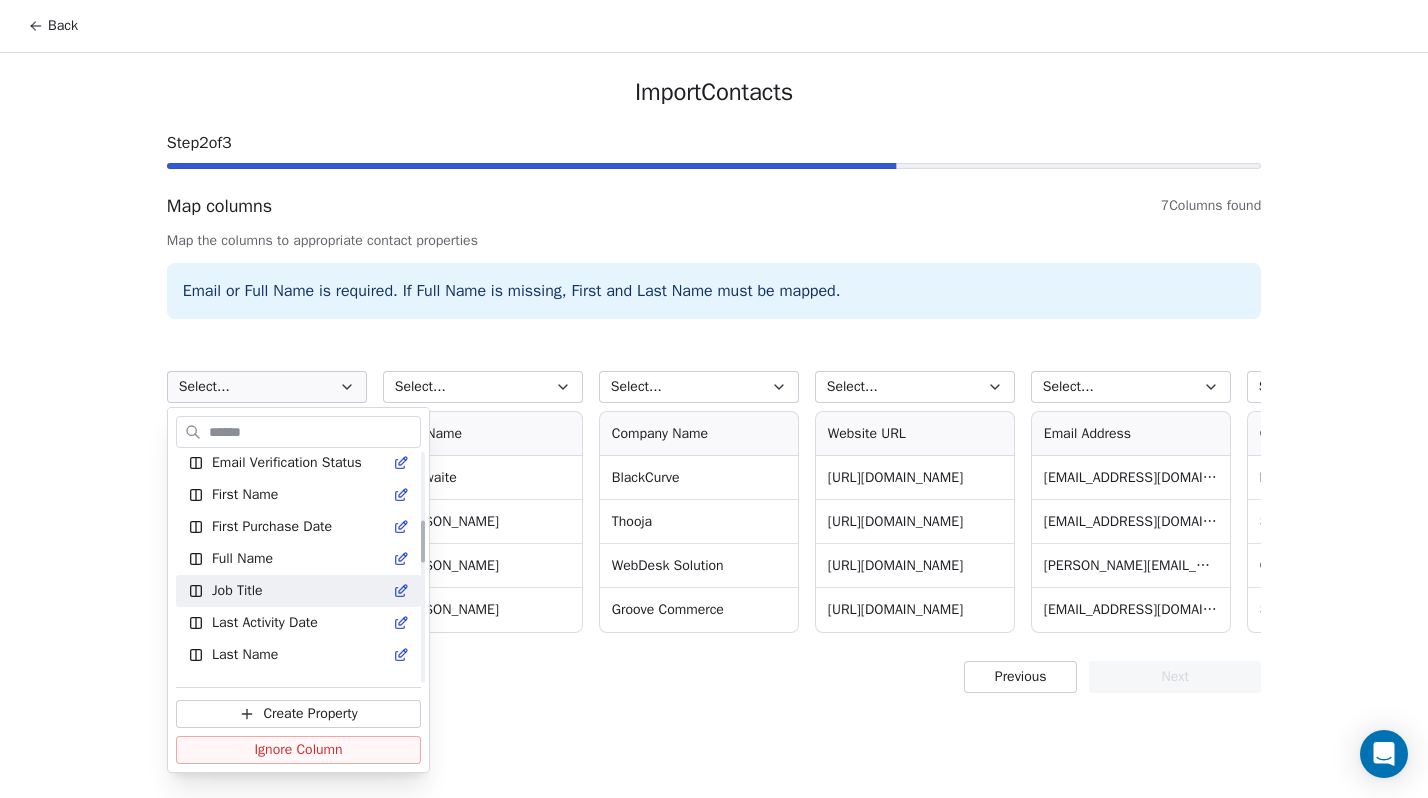 scroll, scrollTop: 360, scrollLeft: 0, axis: vertical 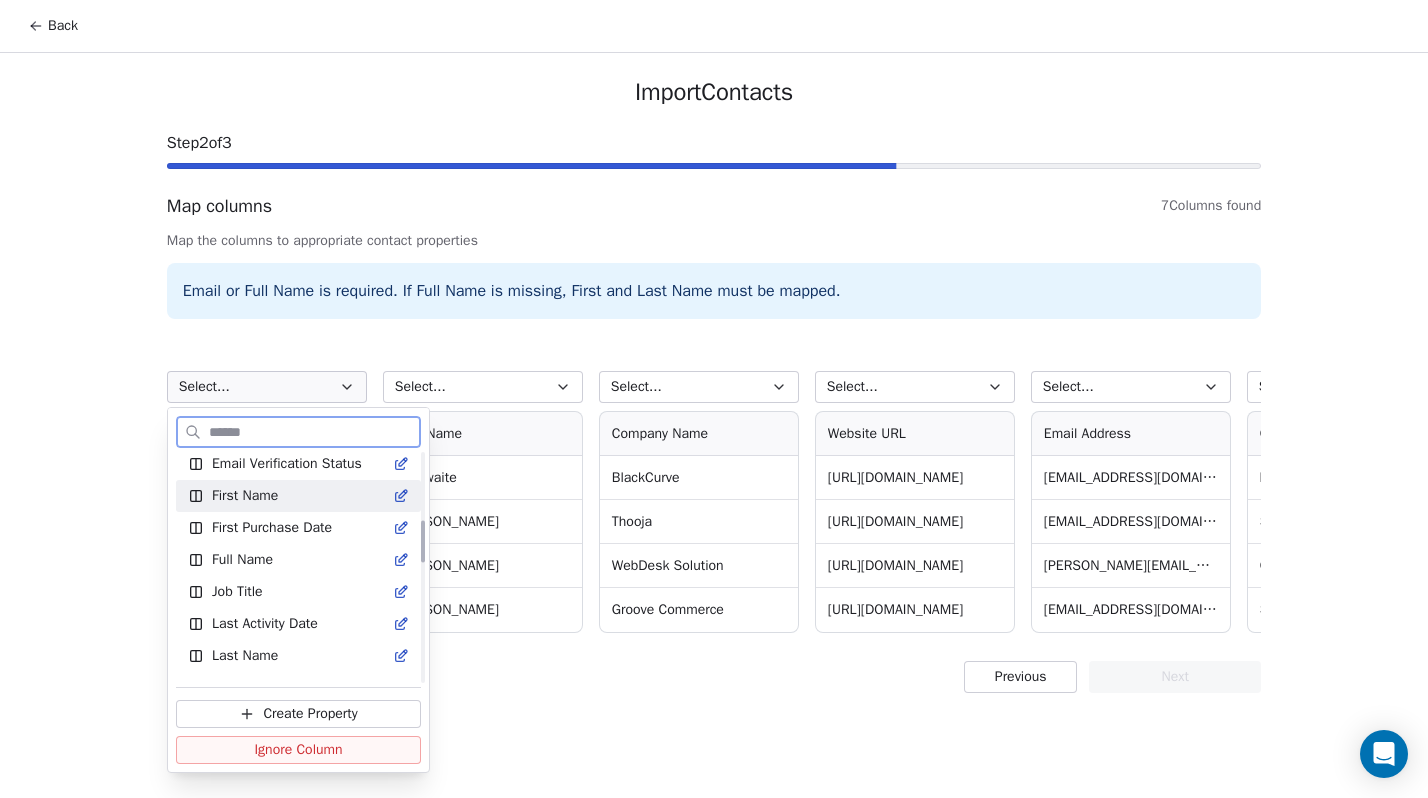 click on "First Name" at bounding box center [245, 496] 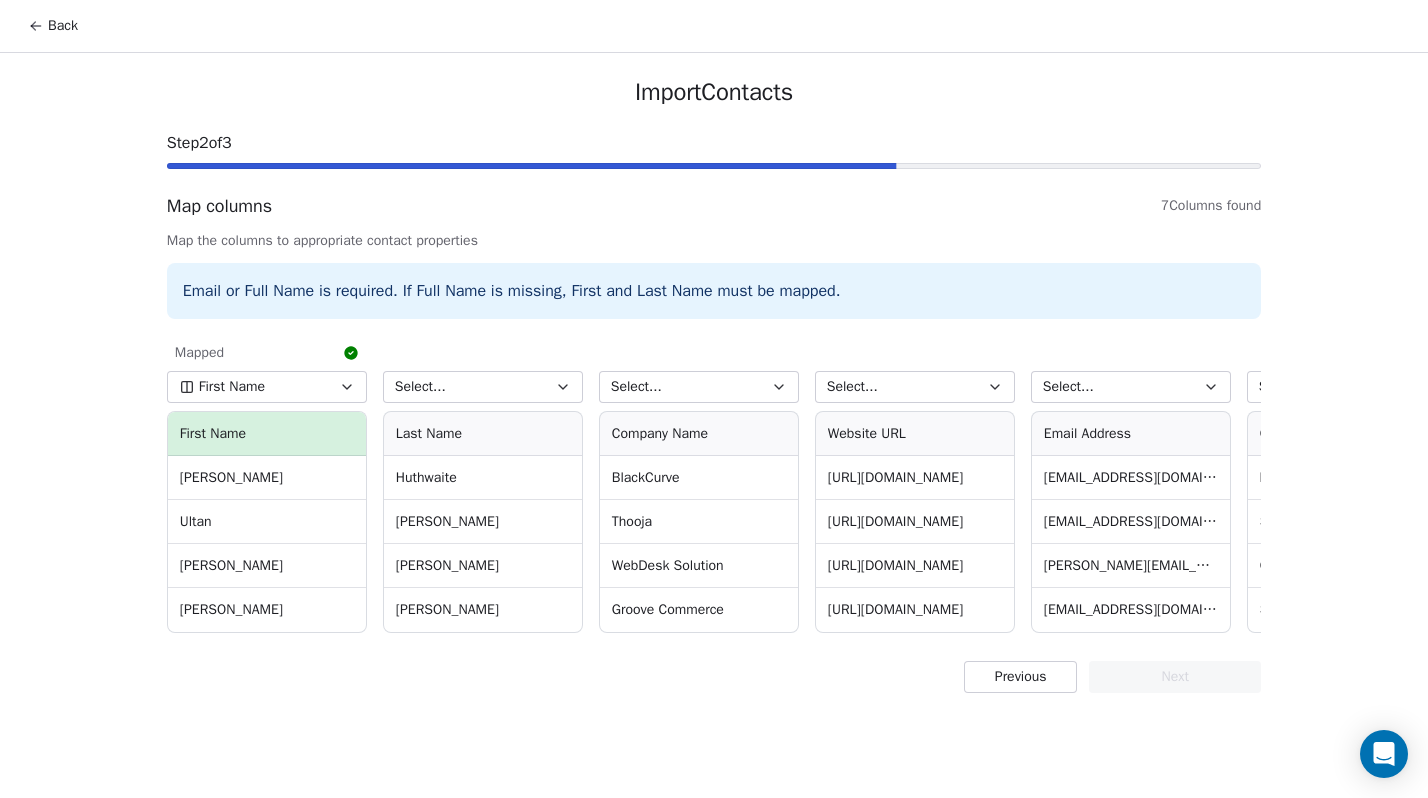 click on "Select..." at bounding box center [483, 387] 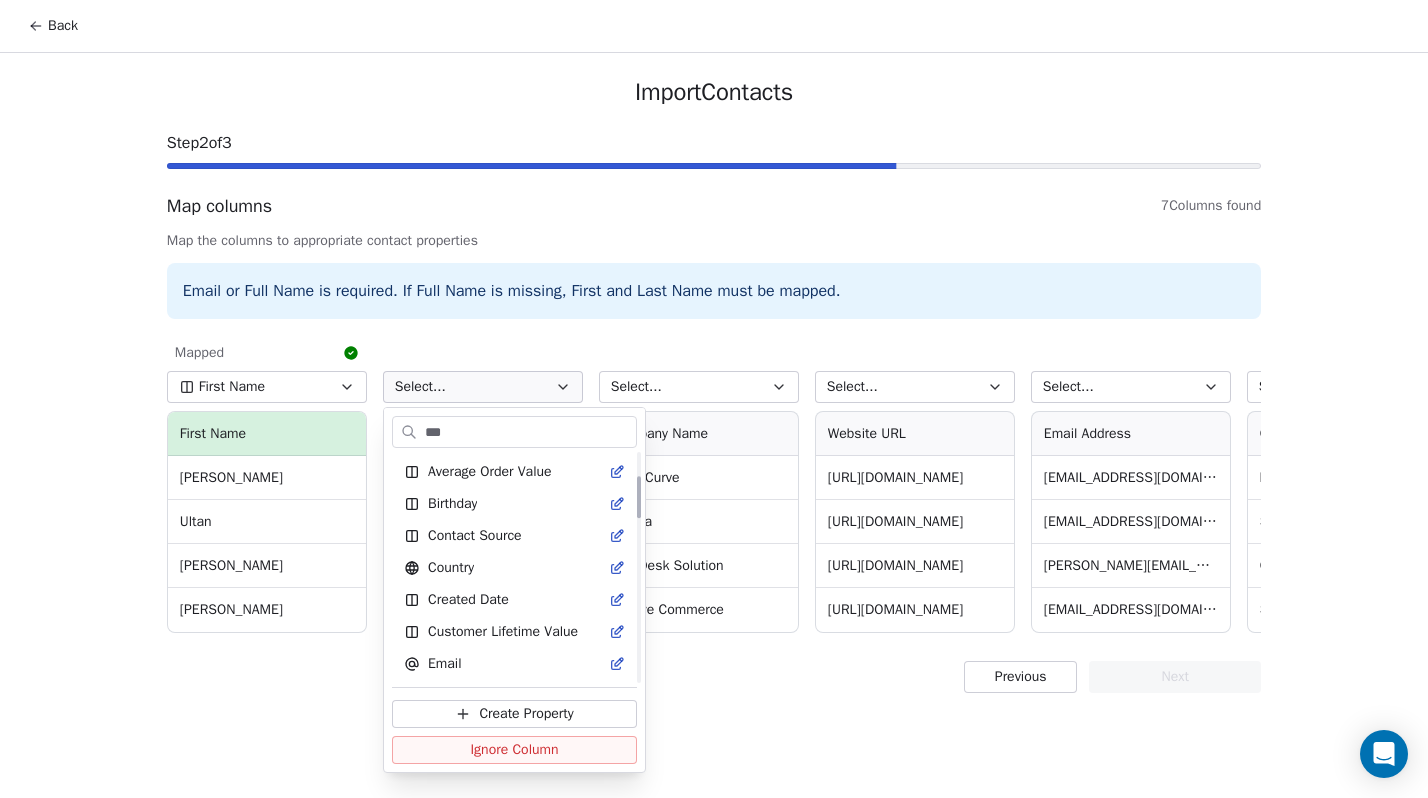 scroll, scrollTop: 0, scrollLeft: 0, axis: both 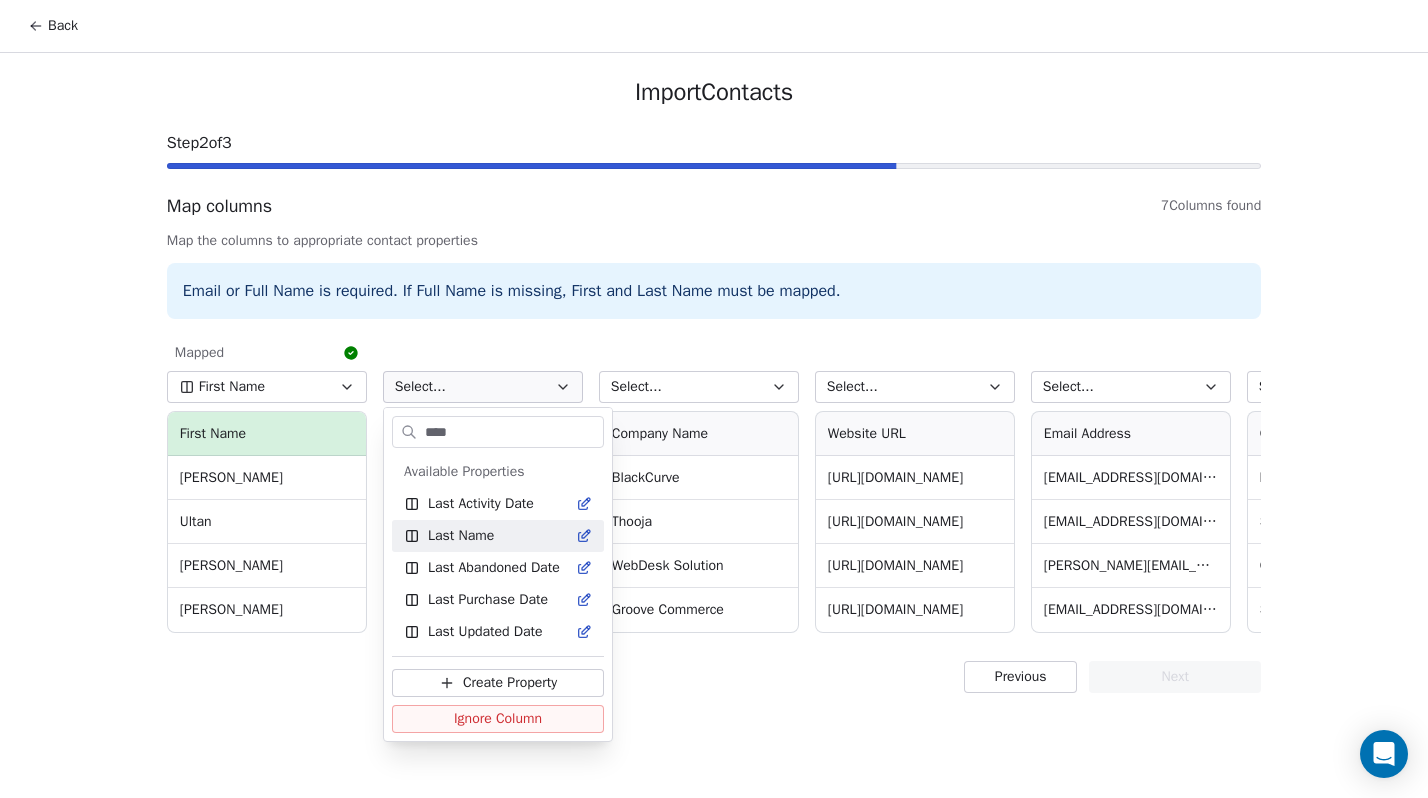 type on "****" 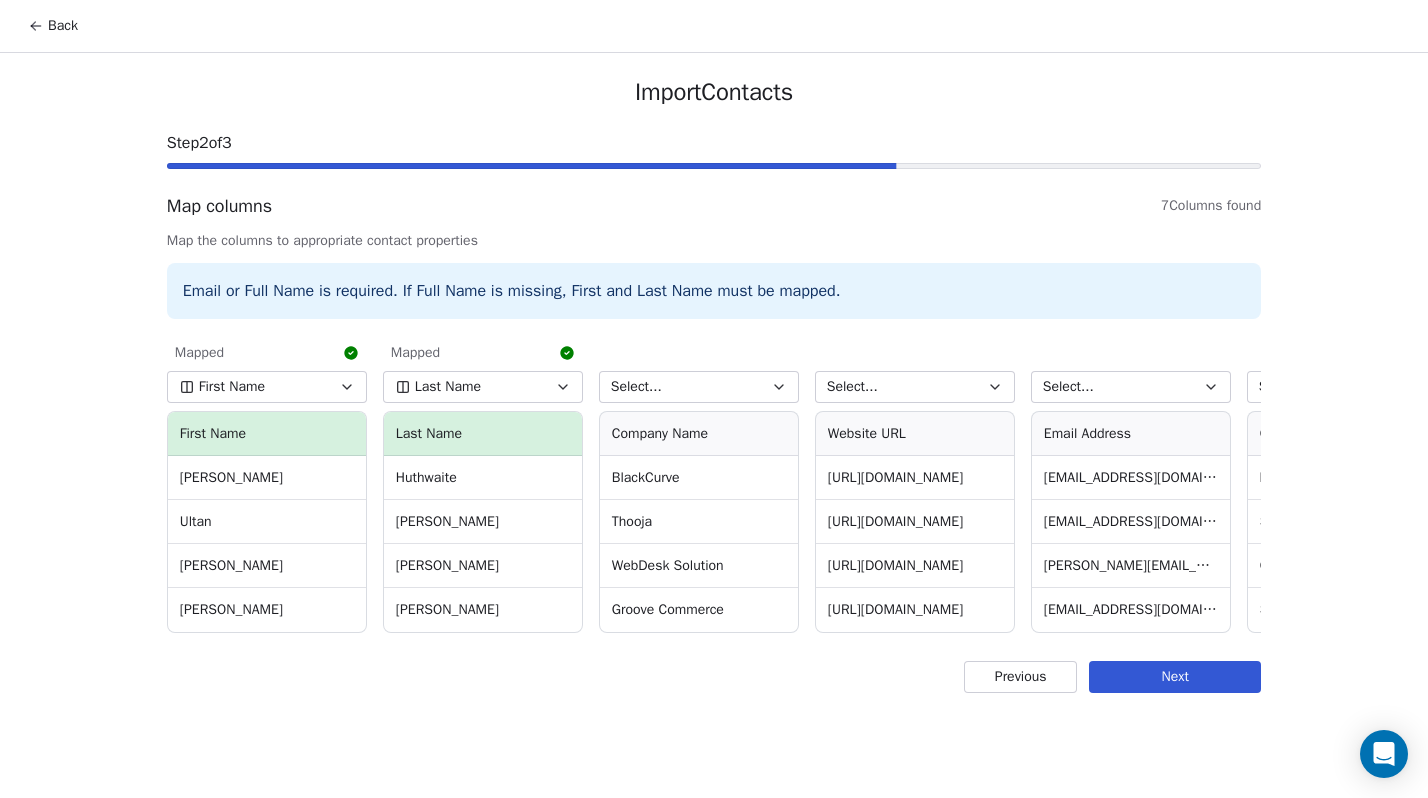 click on "Select..." at bounding box center (636, 387) 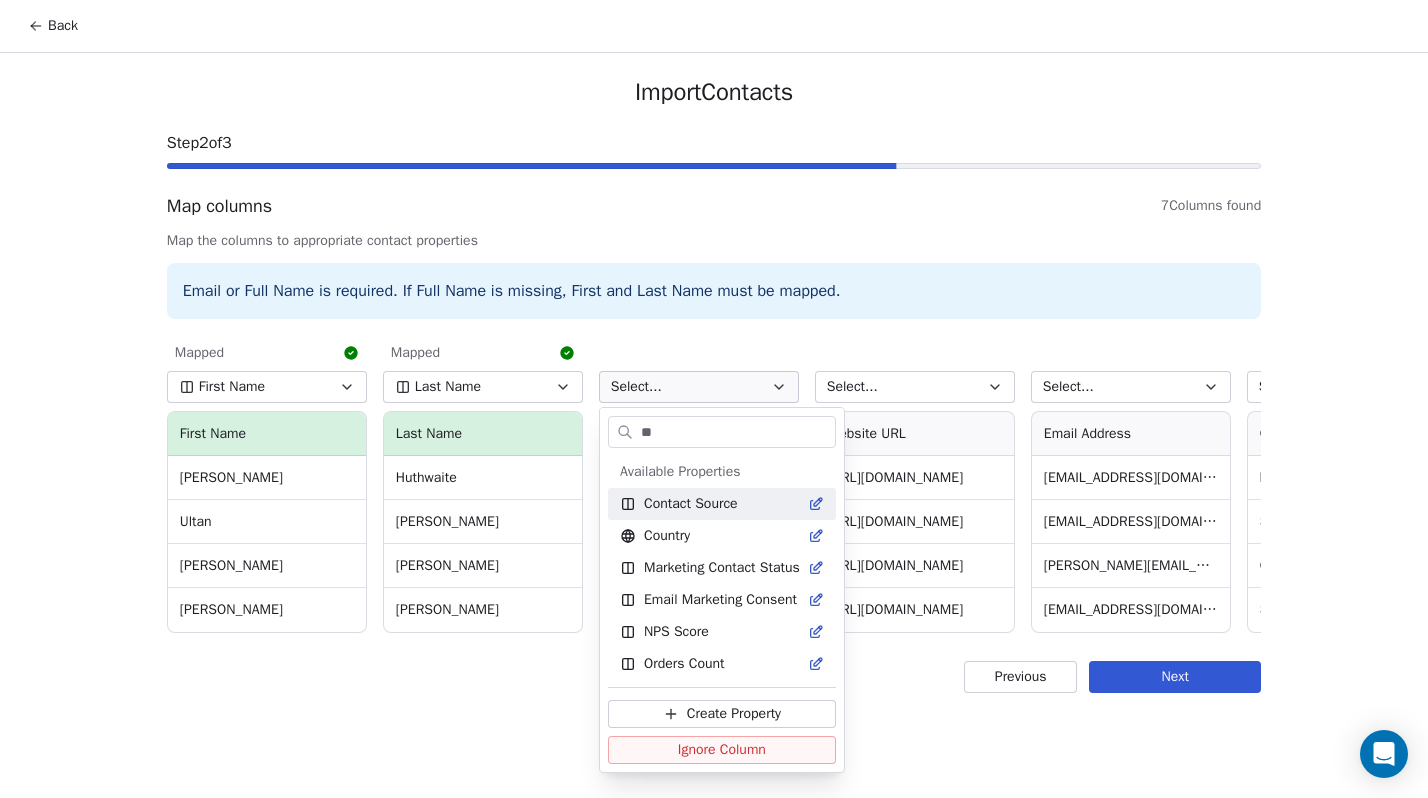 type on "*" 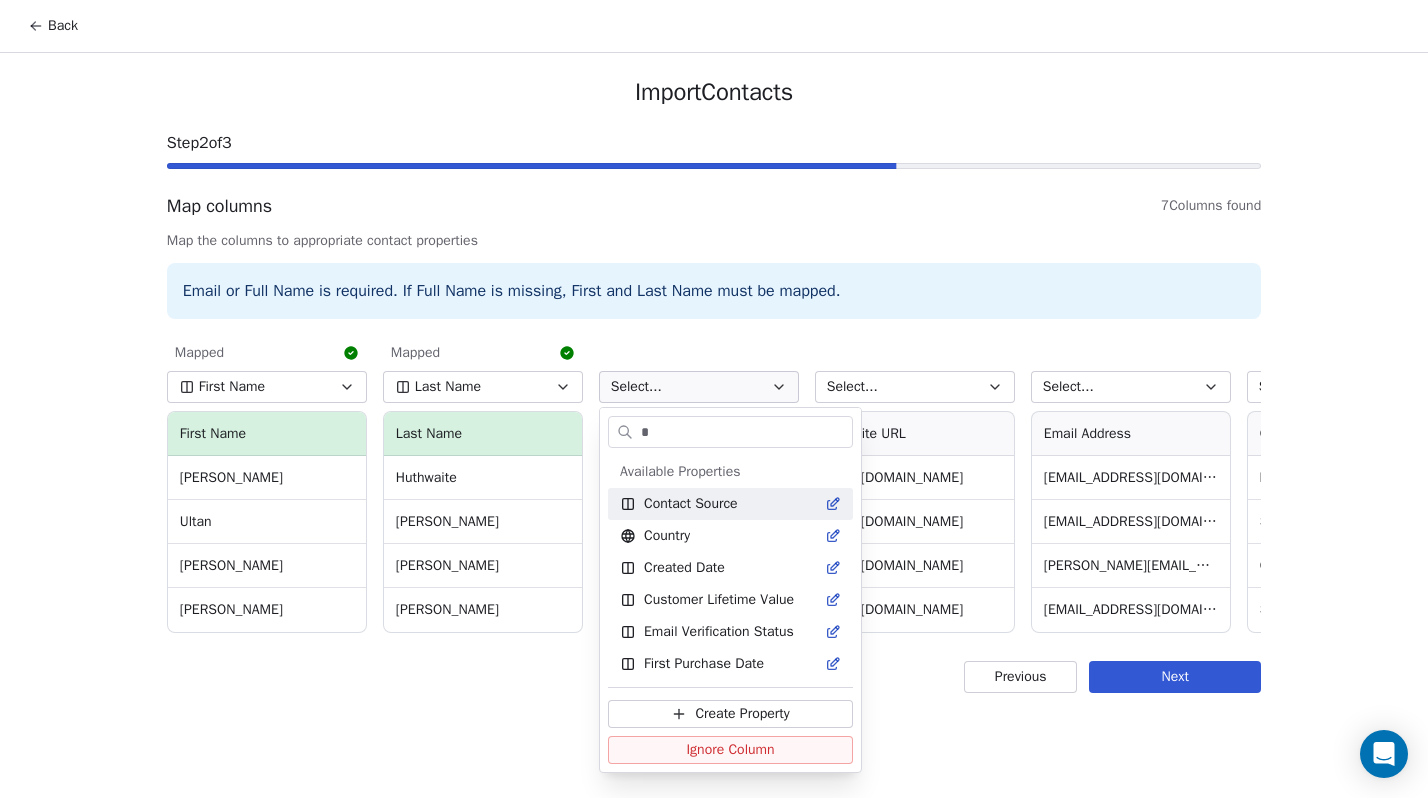 type 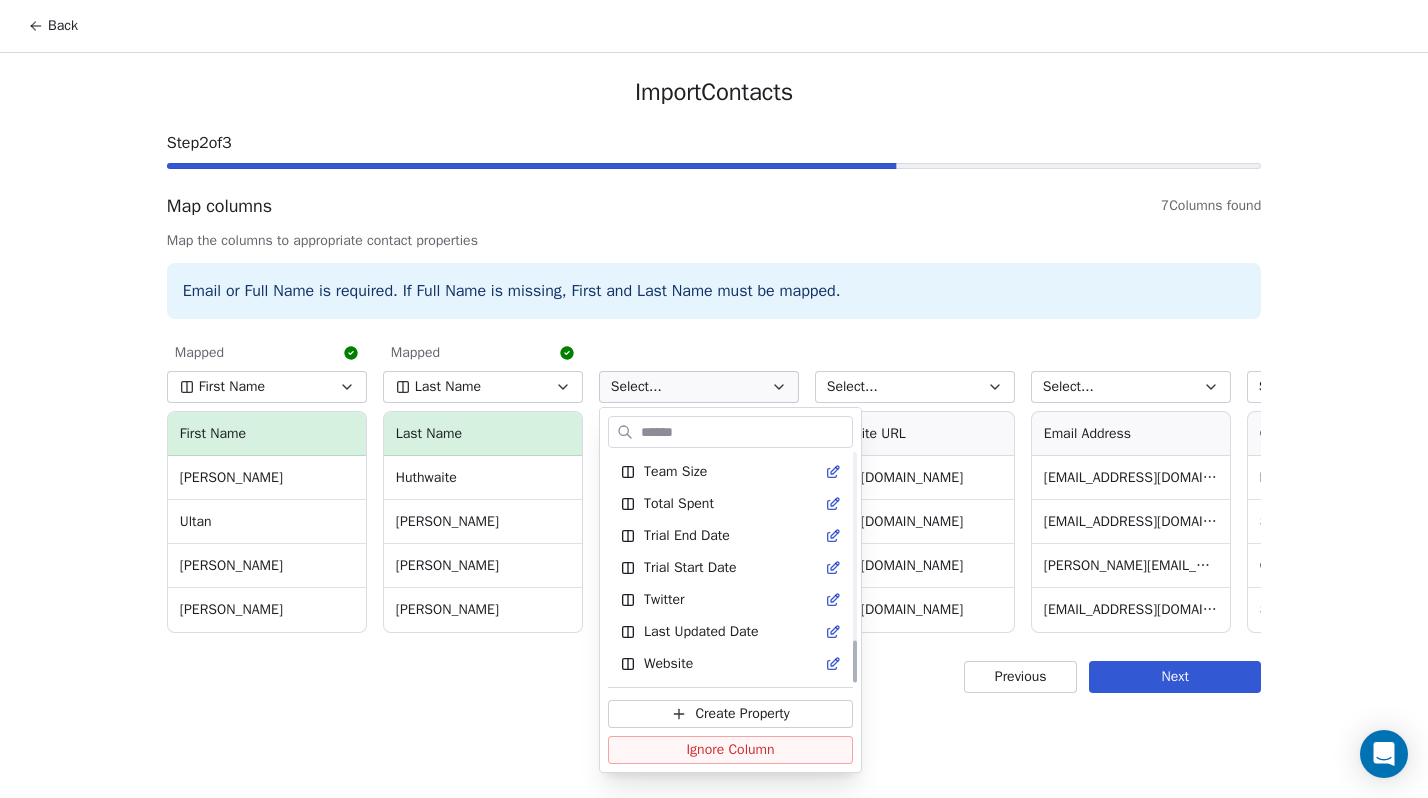 scroll, scrollTop: 0, scrollLeft: 0, axis: both 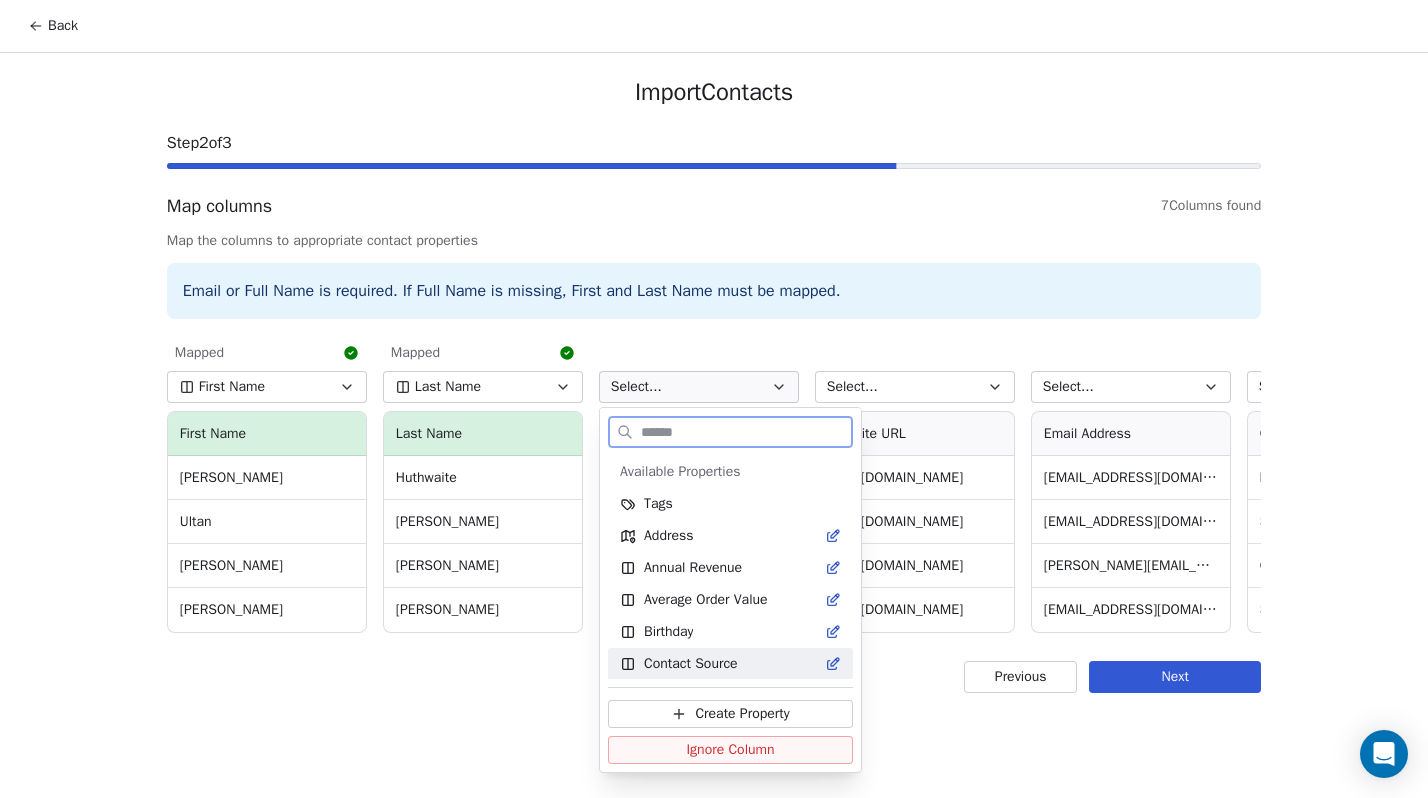 click on "Create Property" at bounding box center (742, 714) 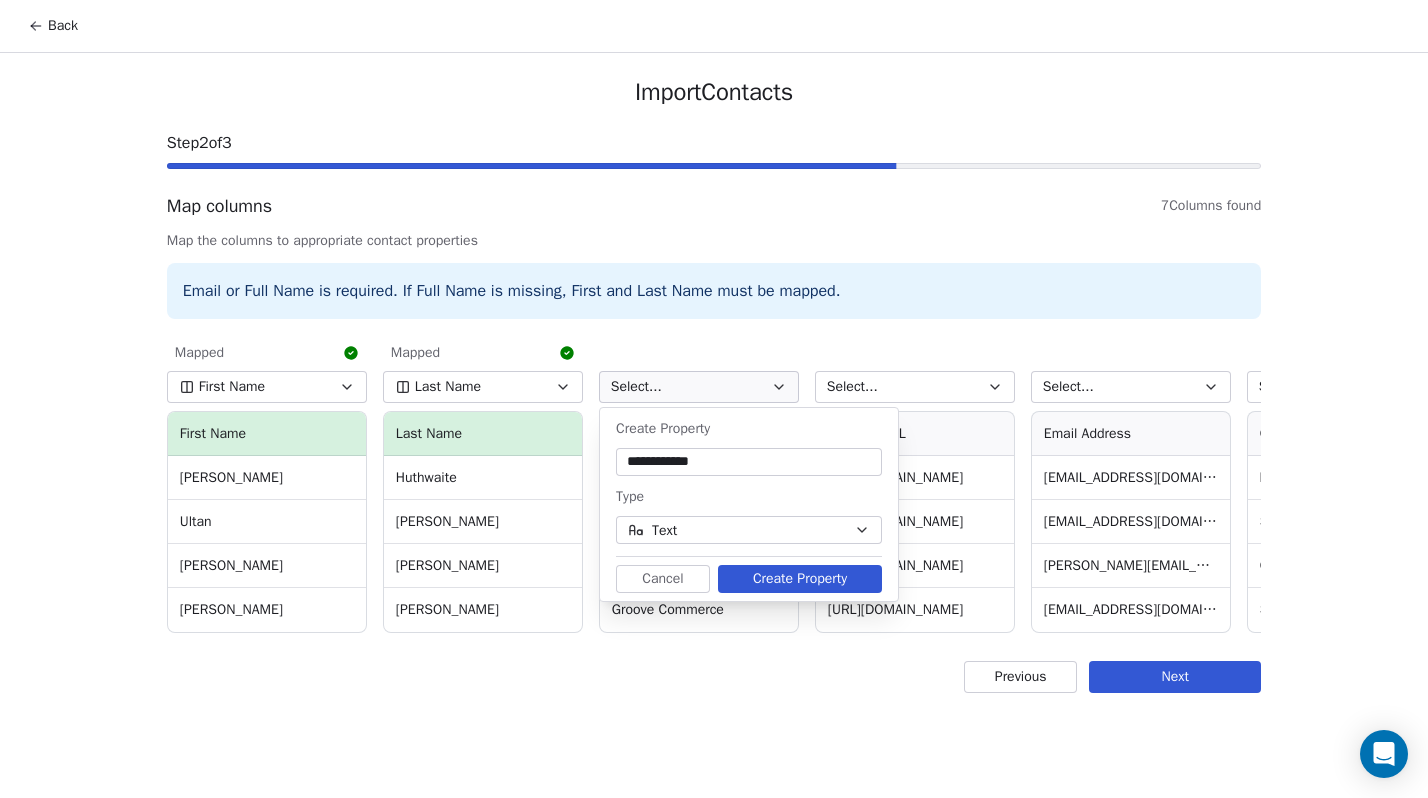 click on "Text" at bounding box center (749, 530) 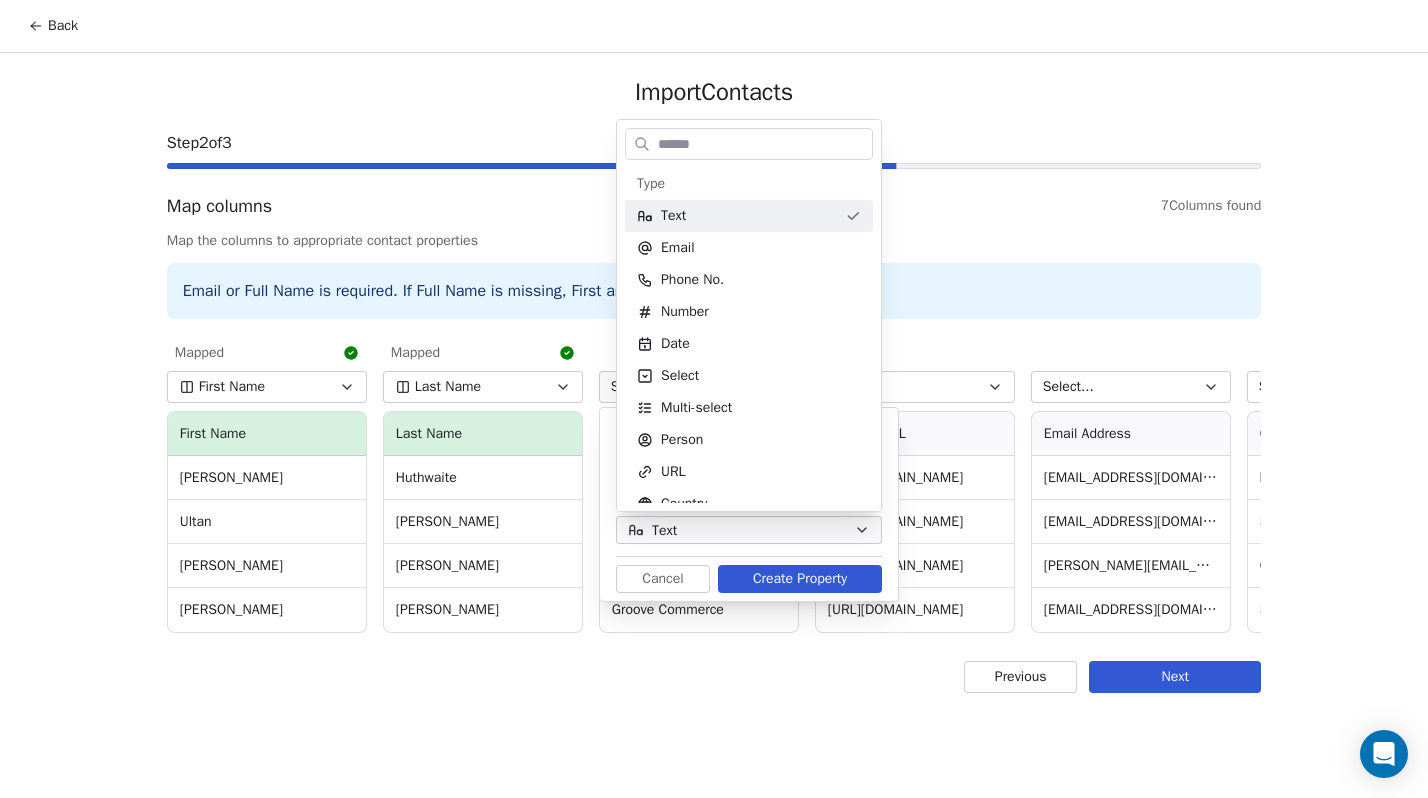 click on "Back Import  Contacts Step  2  of  3 Map columns 7  Columns found Map the columns to appropriate contact properties Email or Full Name is required. If Full Name is missing, First and Last Name must be mapped.   Mapped First Name First Name [PERSON_NAME] [PERSON_NAME]   Mapped Last Name Last Name [PERSON_NAME] [PERSON_NAME] [PERSON_NAME] [PERSON_NAME]   Select... Company Name BlackCurve Thooja WebDesk Solution Groove Commerce   Select... Website URL [URL][DOMAIN_NAME] [URL][DOMAIN_NAME] [URL][DOMAIN_NAME] [URL][DOMAIN_NAME]   Select... Email Address [EMAIL_ADDRESS][DOMAIN_NAME] [EMAIL_ADDRESS][DOMAIN_NAME] [PERSON_NAME][EMAIL_ADDRESS][DOMAIN_NAME] [EMAIL_ADDRESS][DOMAIN_NAME]   Select... Outreach Strategy Summary Propose link exchange on their Shopify apps post, featuring our Klaviyo vs Mailchimp guide. Offer reciprocal mention of BlackCurve in our content. Suggest updating their Klaviyo vs Mailchimp post with a link to our 2025 comparison. Offer to feature Thooja in a best agencies list.   Select... Previous Next
URL" at bounding box center (714, 399) 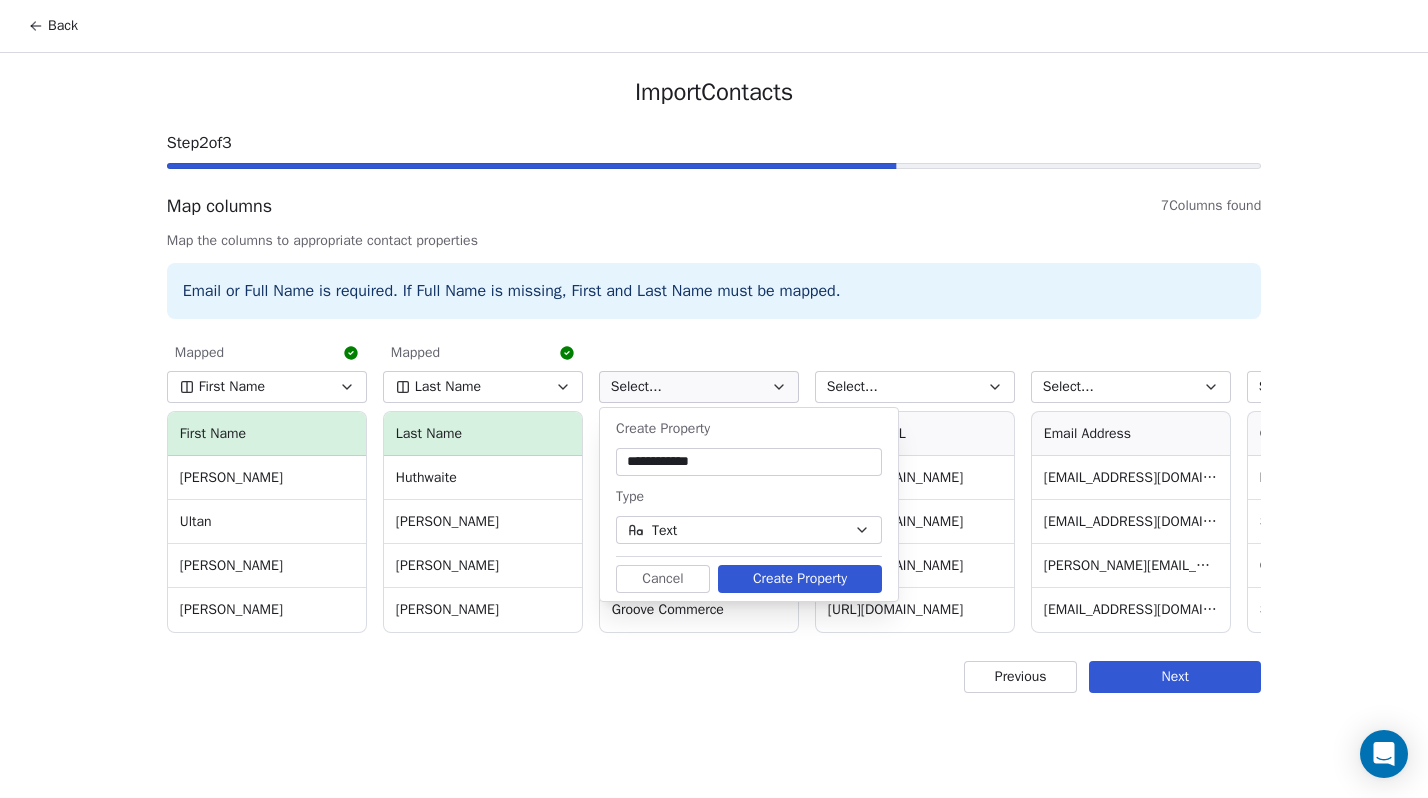 click on "Create Property" at bounding box center (800, 579) 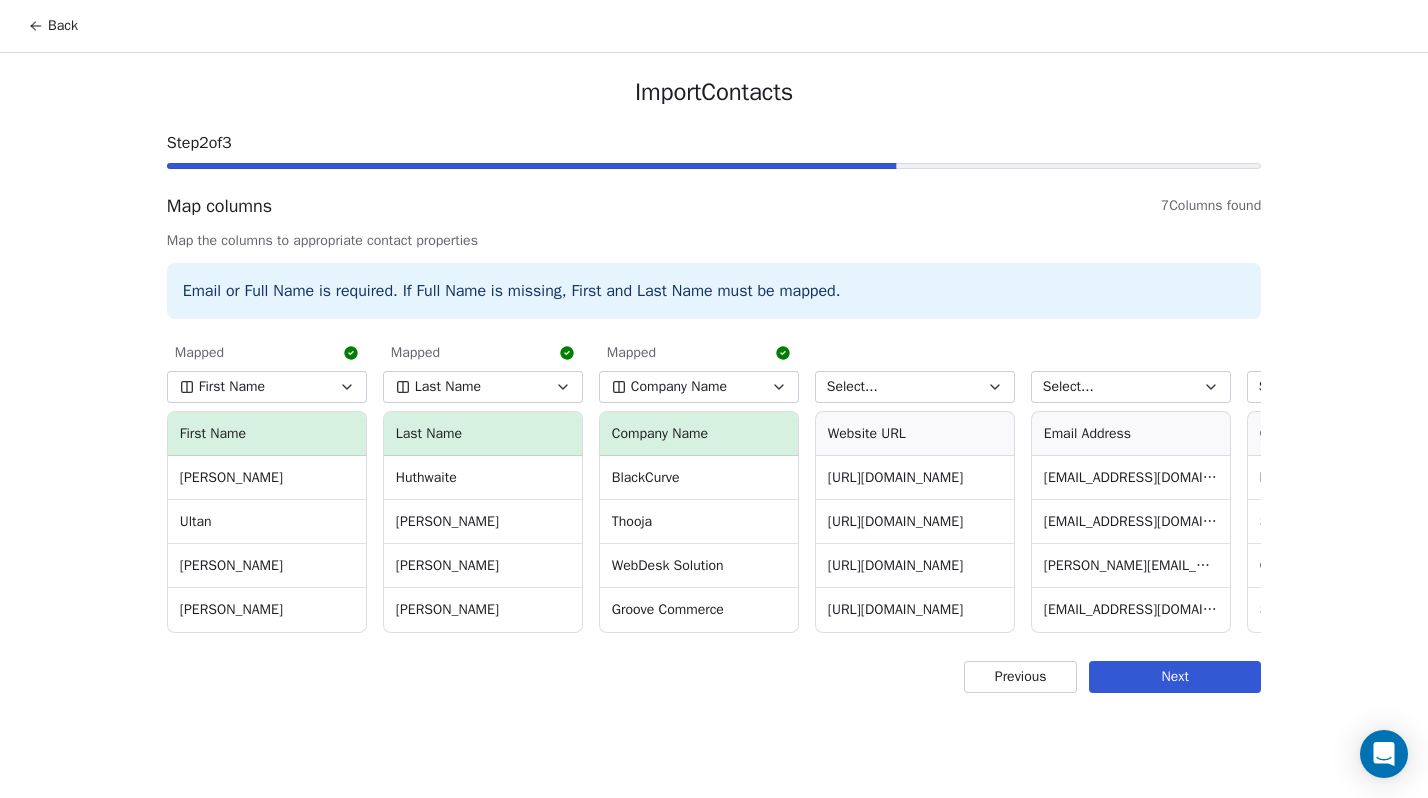 click on "Select..." at bounding box center (852, 387) 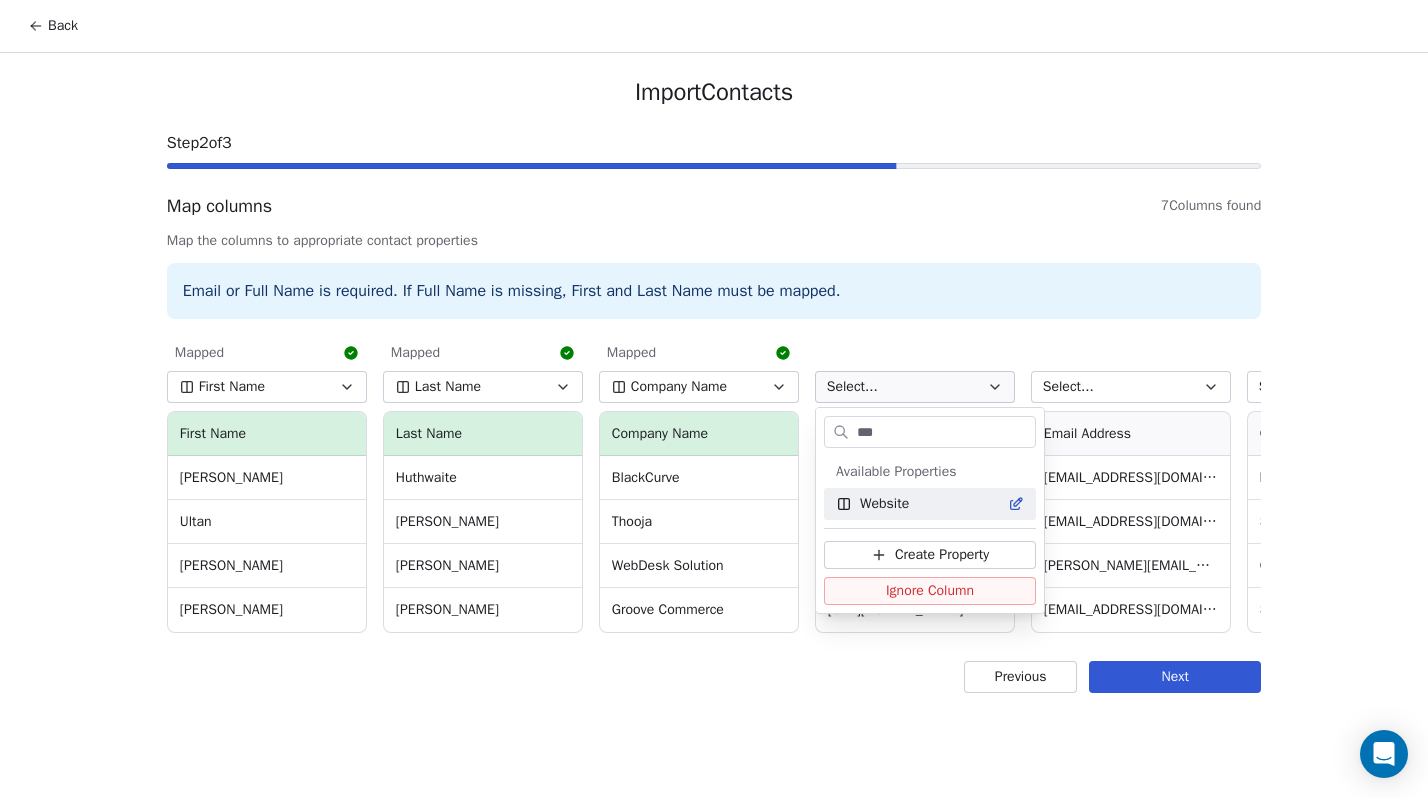 type on "***" 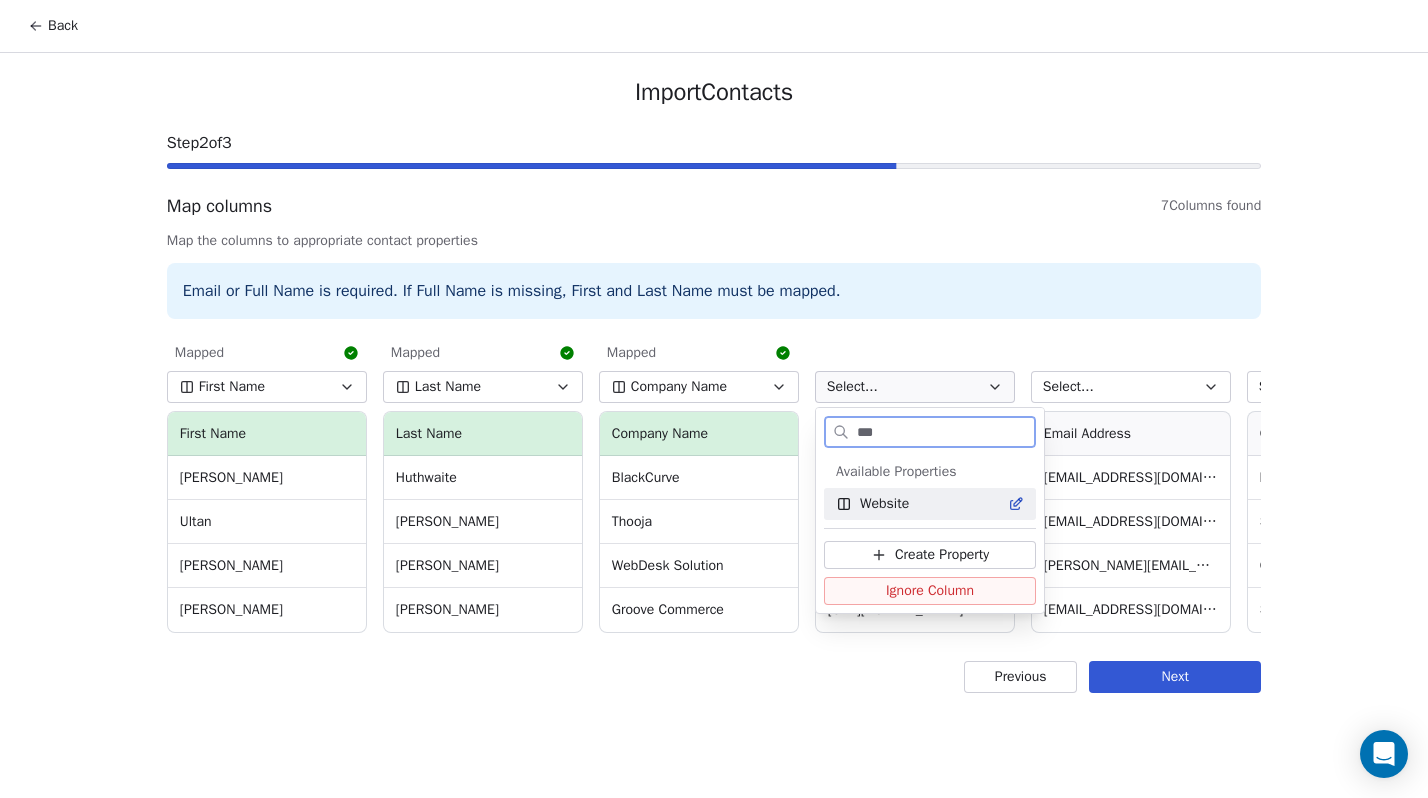 click on "Website" at bounding box center [884, 504] 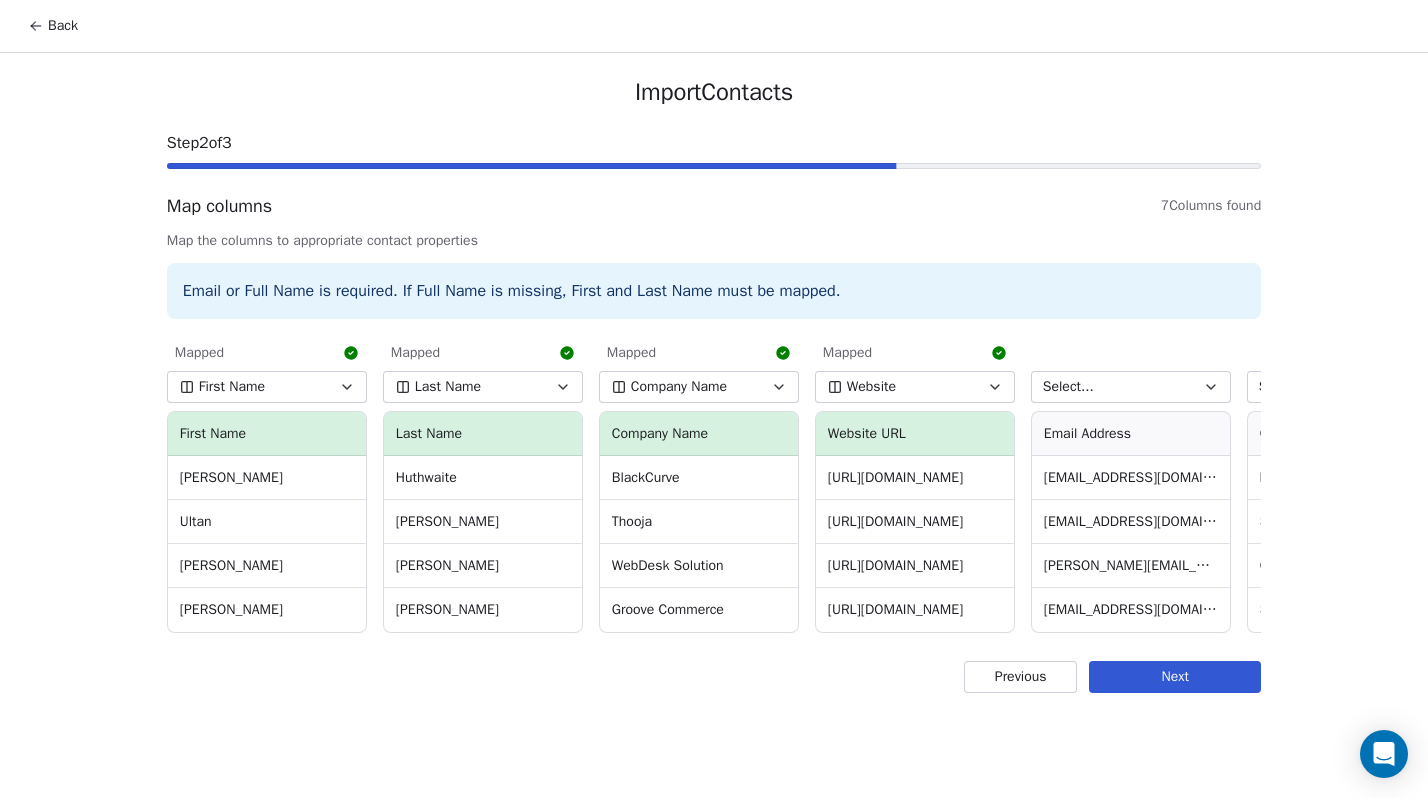 click on "Select..." at bounding box center (1068, 387) 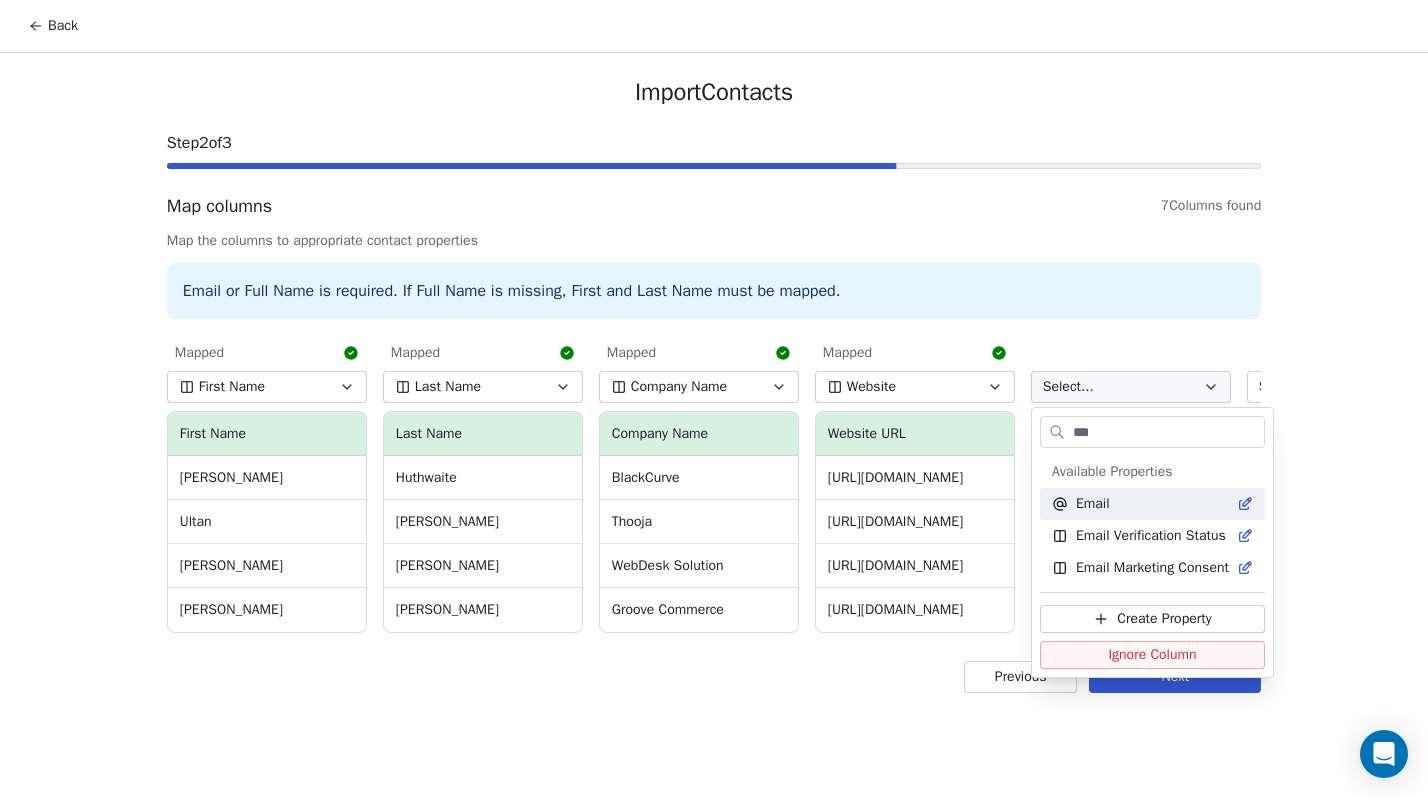 type on "***" 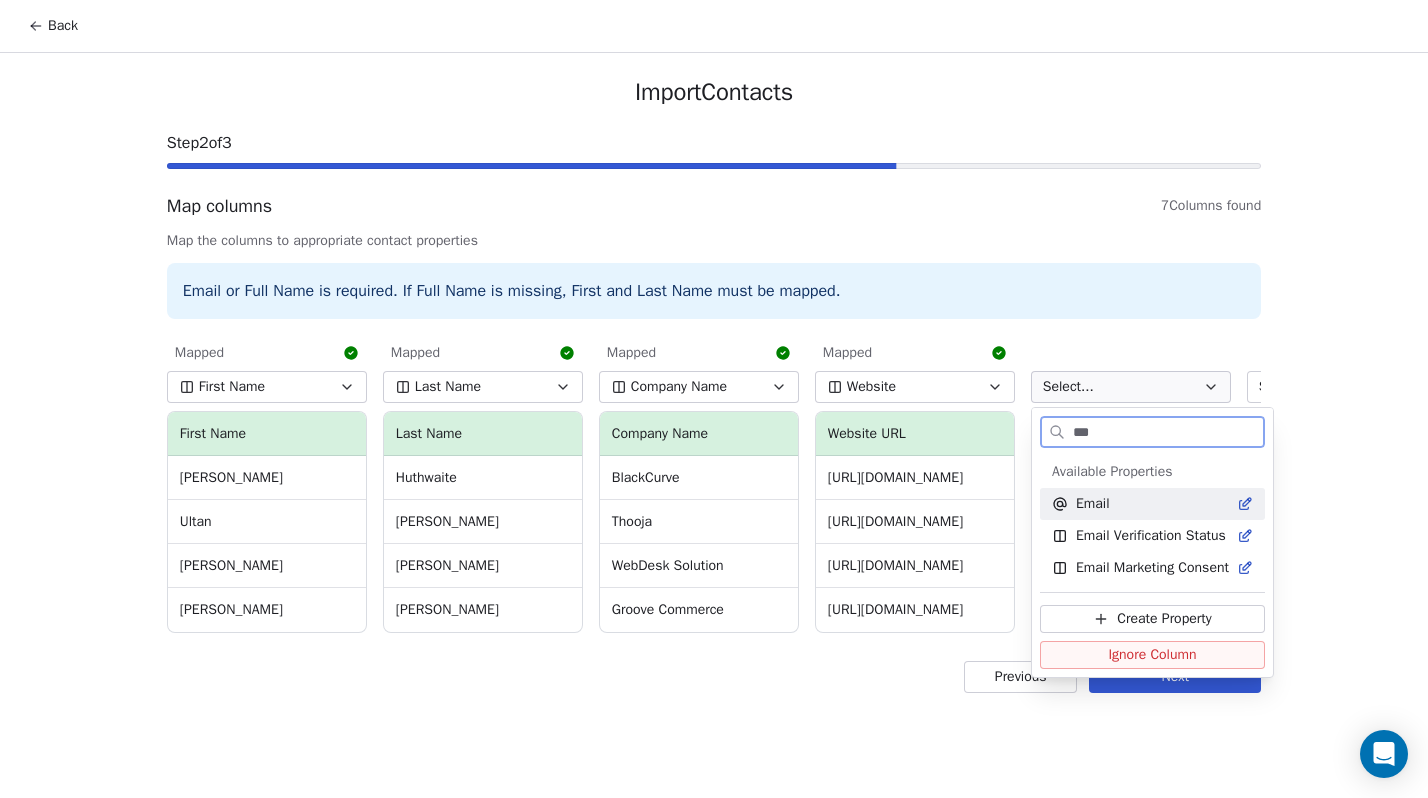 click on "Email" at bounding box center [1093, 504] 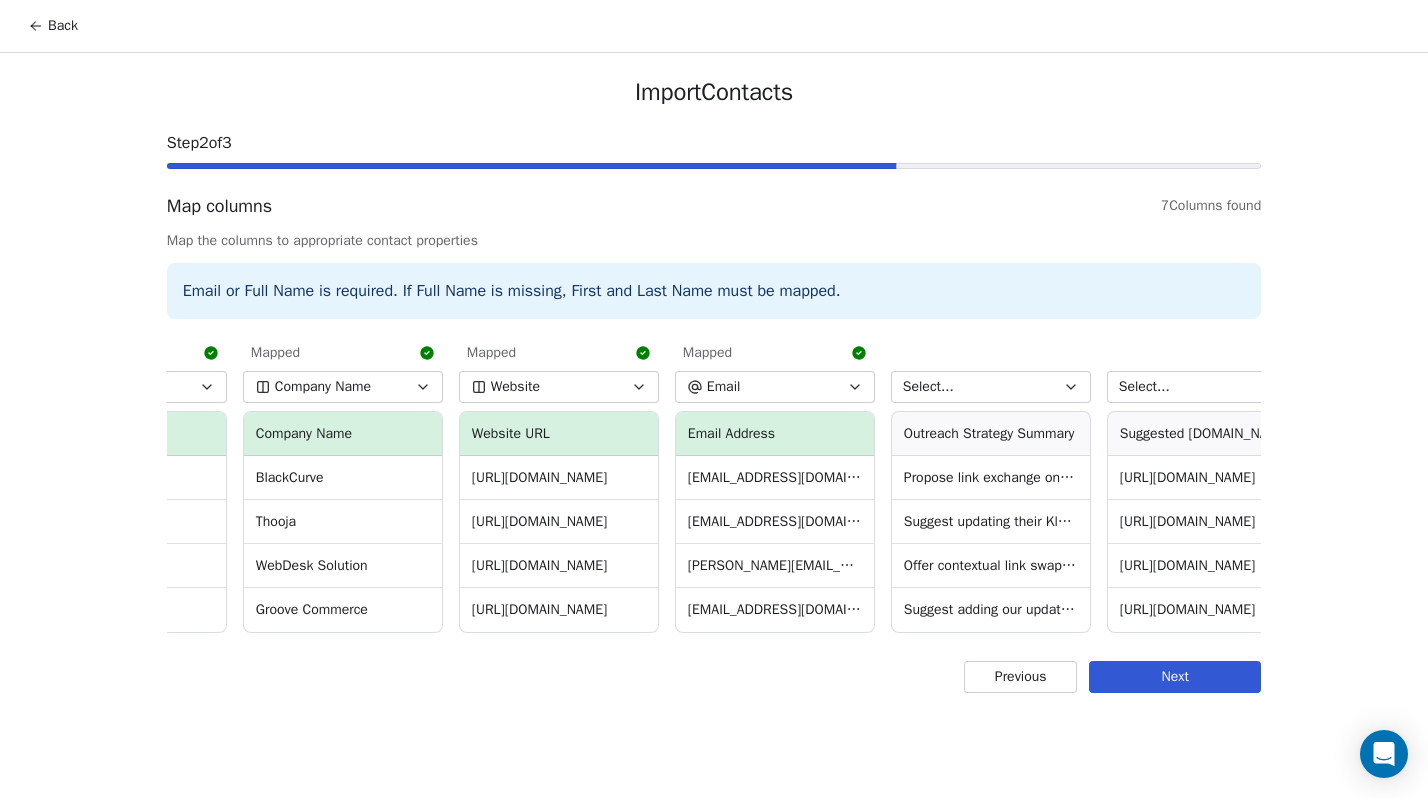 scroll, scrollTop: 0, scrollLeft: 401, axis: horizontal 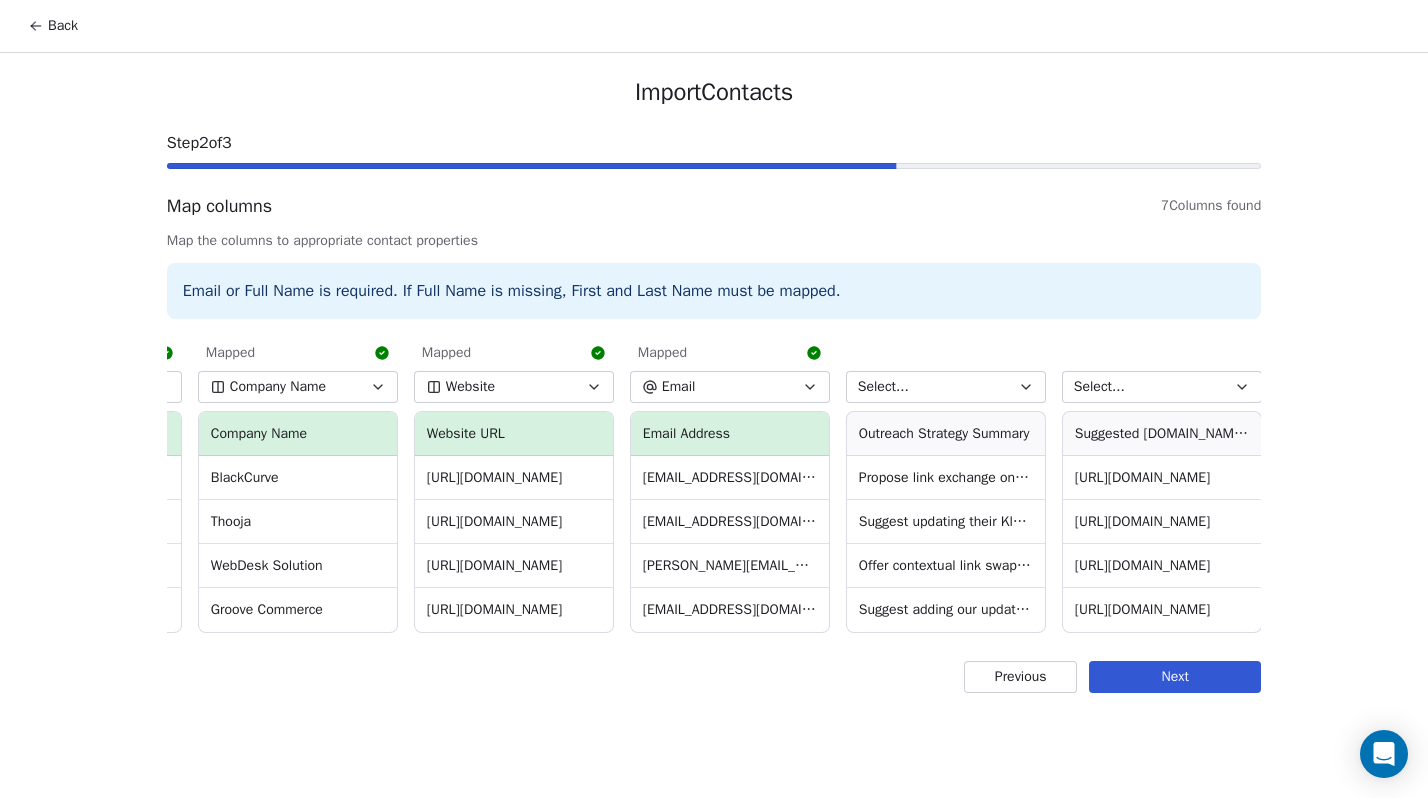 click on "Select..." at bounding box center (946, 387) 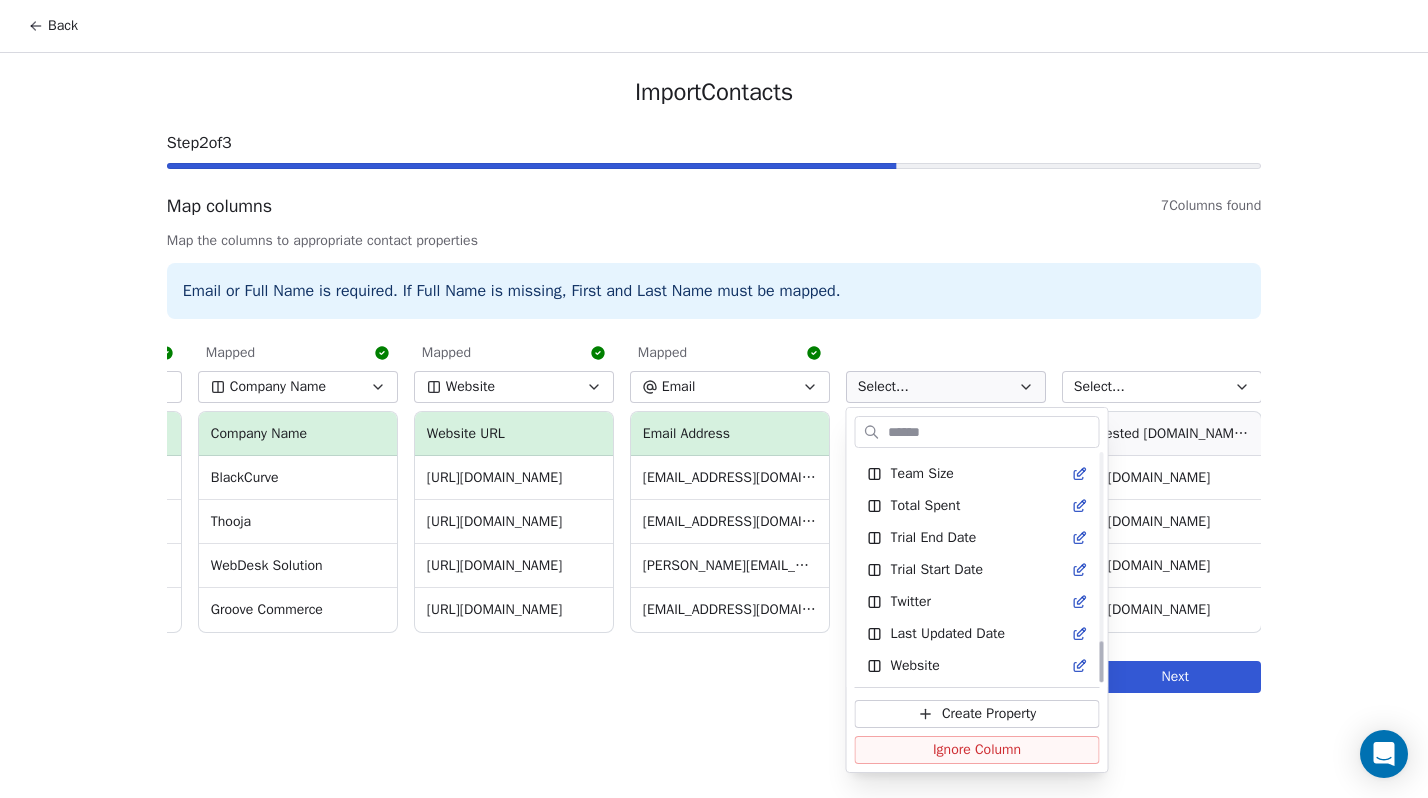 scroll, scrollTop: 1024, scrollLeft: 0, axis: vertical 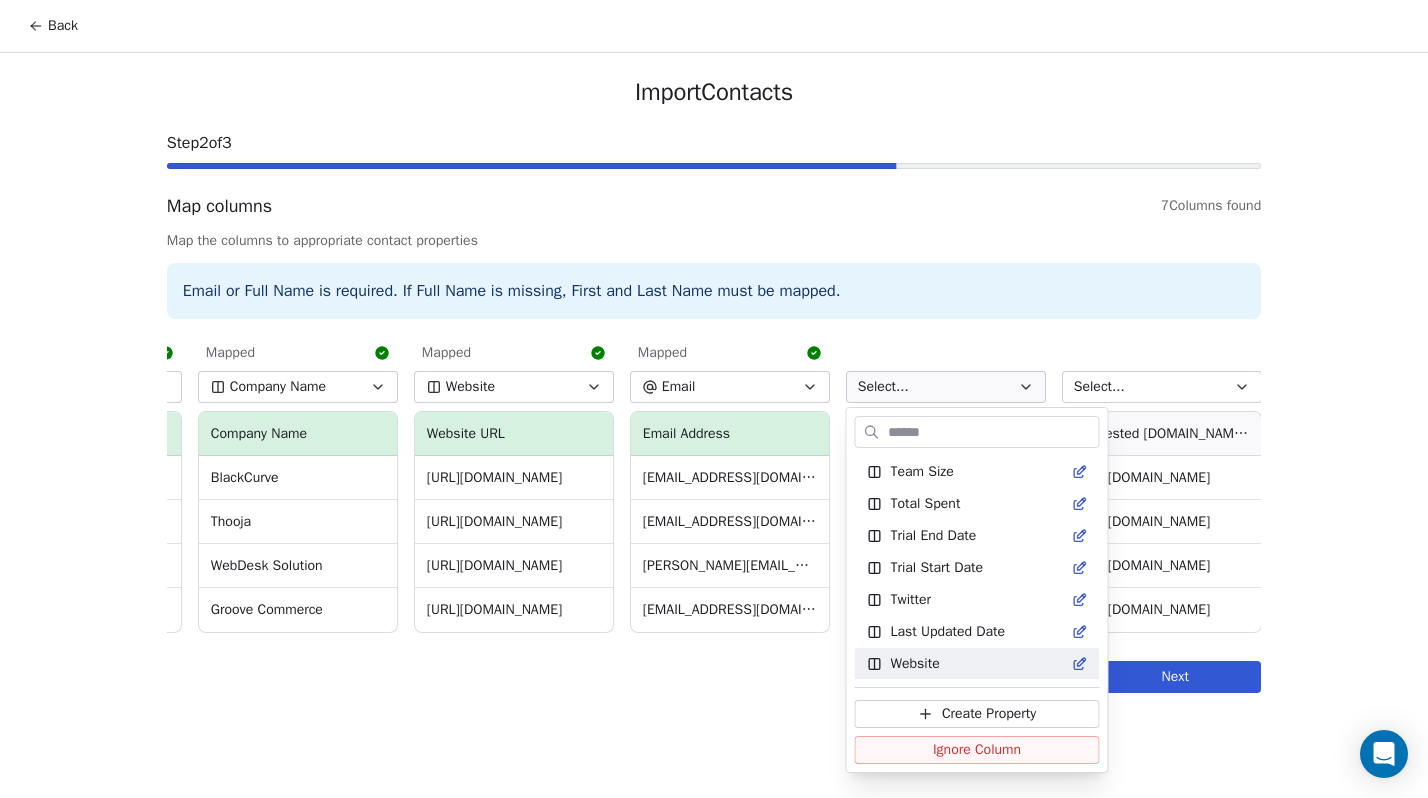 click on "Back Import  Contacts Step  2  of  3 Map columns 7  Columns found Map the columns to appropriate contact properties Email or Full Name is required. If Full Name is missing, First and Last Name must be mapped.   Mapped First Name First Name [PERSON_NAME] [PERSON_NAME]   Mapped Last Name Last Name [PERSON_NAME] [PERSON_NAME] [PERSON_NAME] [PERSON_NAME]   Mapped Company Name Company Name BlackCurve Thooja WebDesk Solution Groove Commerce   Mapped Website Website URL [URL][DOMAIN_NAME] [URL][DOMAIN_NAME] [URL][DOMAIN_NAME] [URL][DOMAIN_NAME]   Mapped Email Email Address [EMAIL_ADDRESS][DOMAIN_NAME] [EMAIL_ADDRESS][DOMAIN_NAME] [PERSON_NAME][EMAIL_ADDRESS][DOMAIN_NAME] [EMAIL_ADDRESS][DOMAIN_NAME]   Select... Outreach Strategy Summary Propose link exchange on their Shopify apps post, featuring our Klaviyo vs Mailchimp guide. Offer reciprocal mention of BlackCurve in our content. Suggest updating their Klaviyo vs Mailchimp post with a link to our 2025 comparison. Offer to feature Thooja in a best agencies list.   Select... Previous" at bounding box center [714, 399] 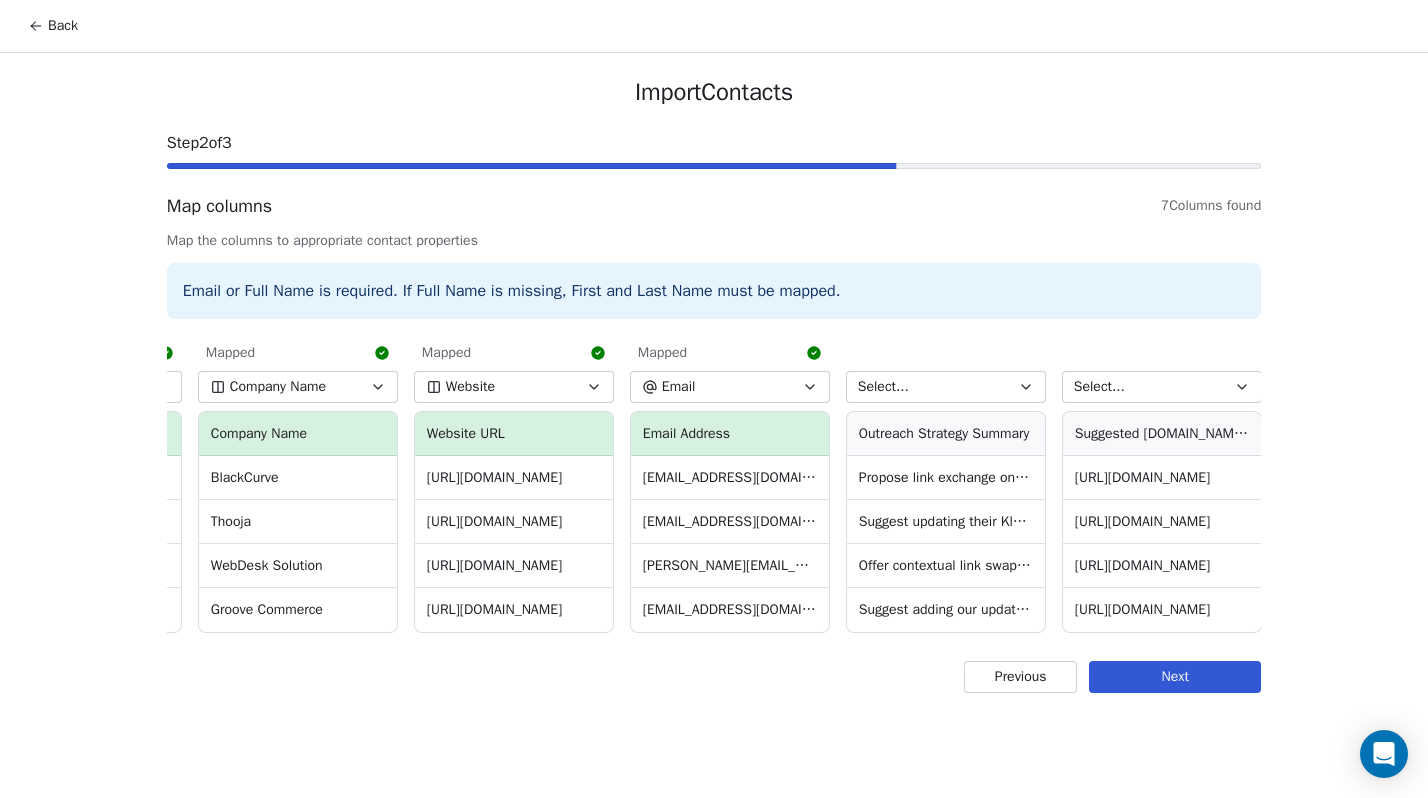 click on "Select..." at bounding box center (946, 387) 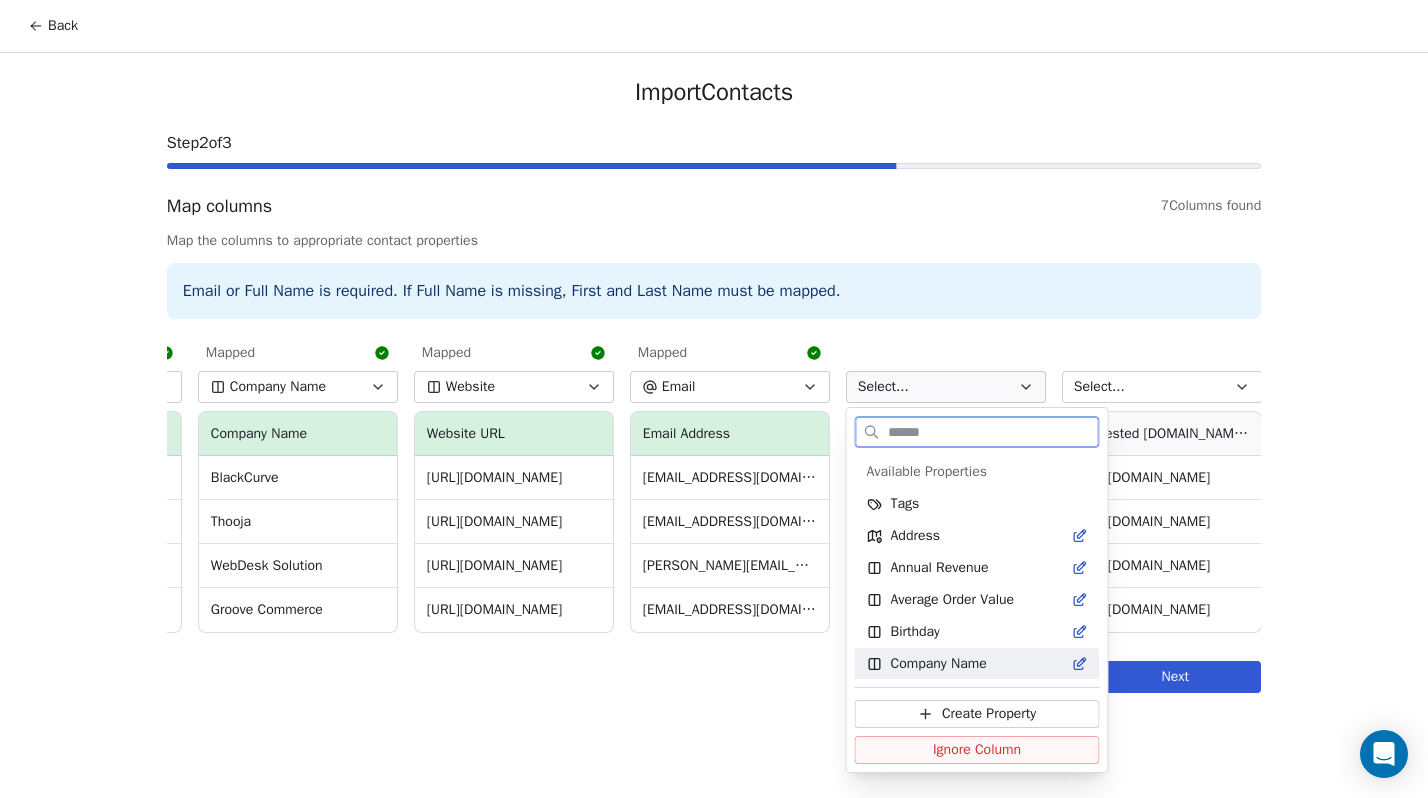 click on "Create Property" at bounding box center [989, 714] 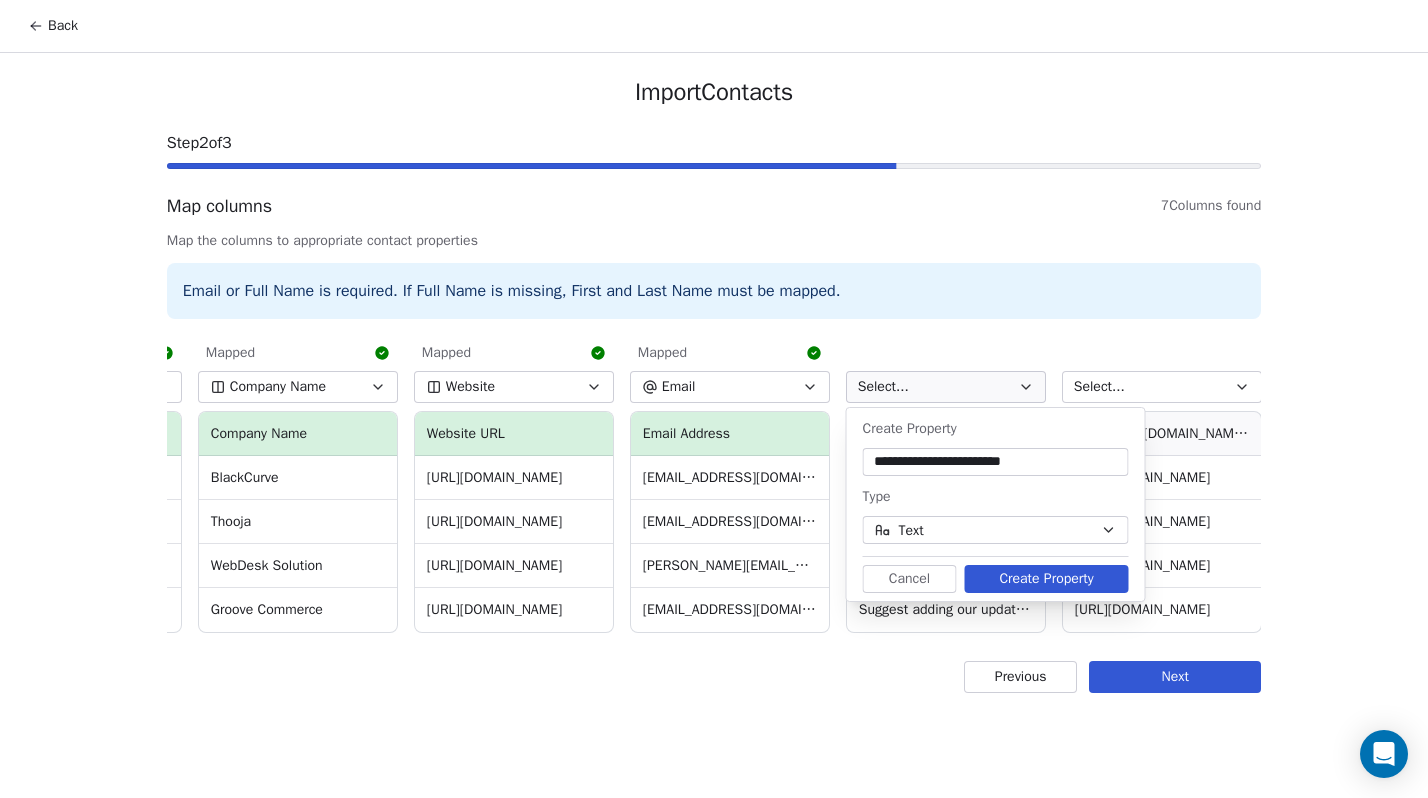 click on "Text" at bounding box center [911, 530] 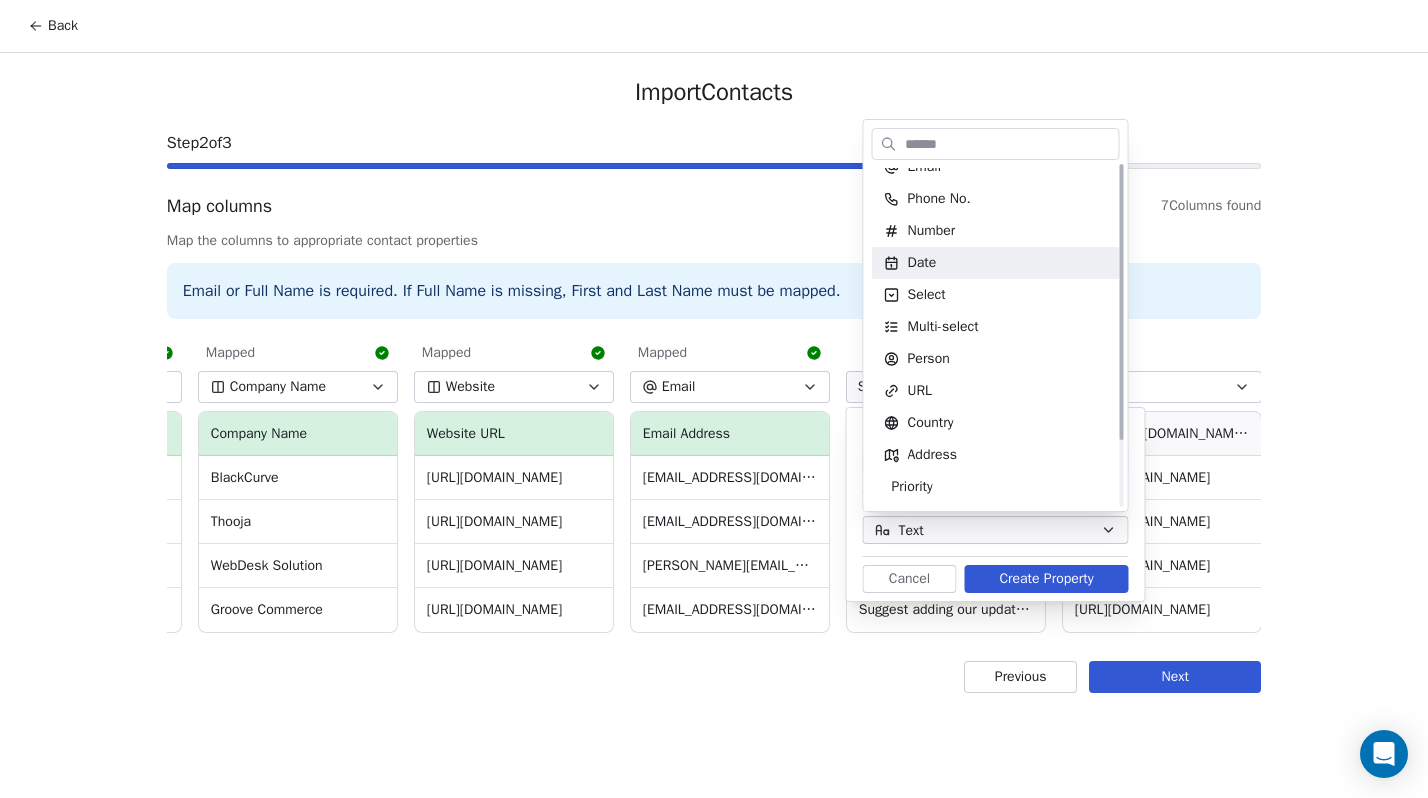 scroll, scrollTop: 0, scrollLeft: 0, axis: both 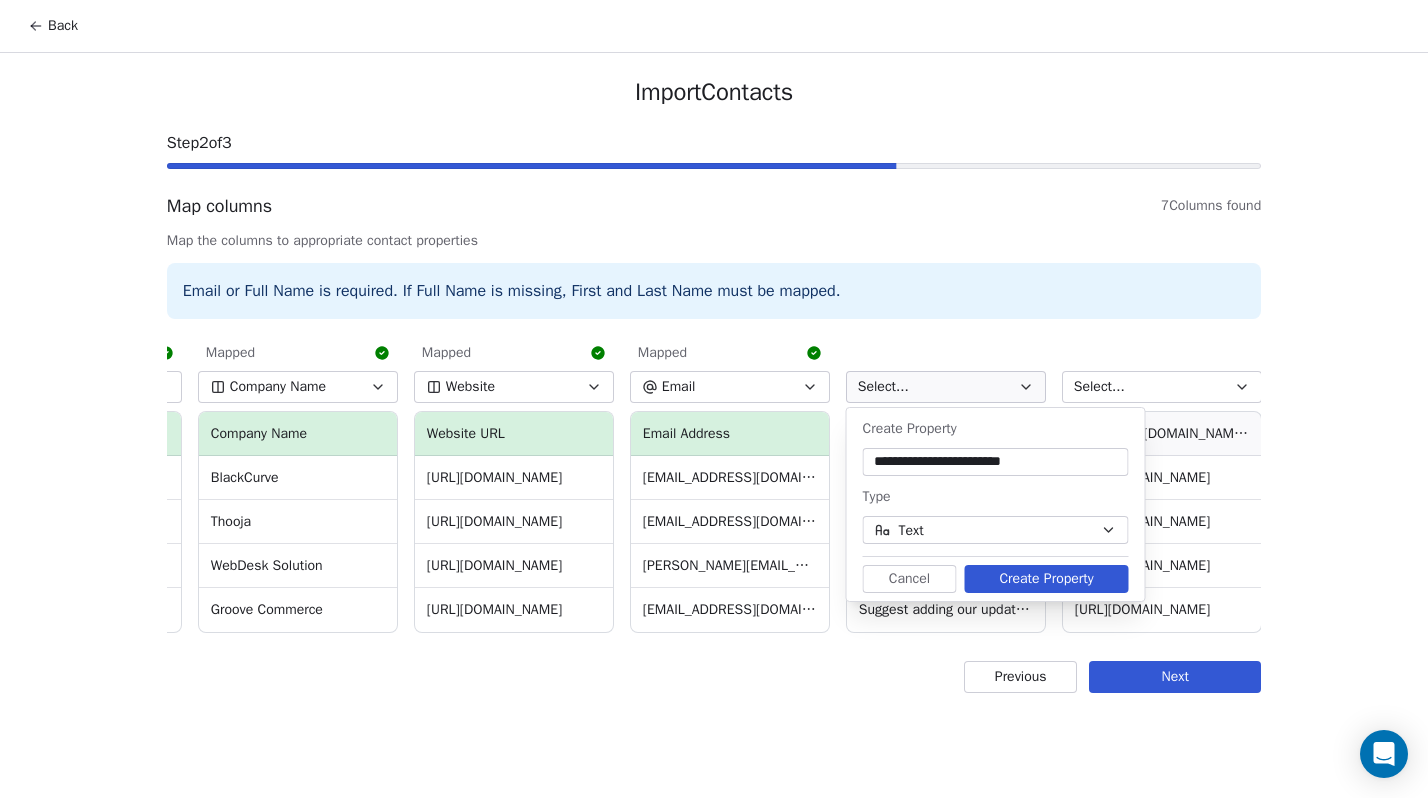 click on "**********" at bounding box center [996, 462] 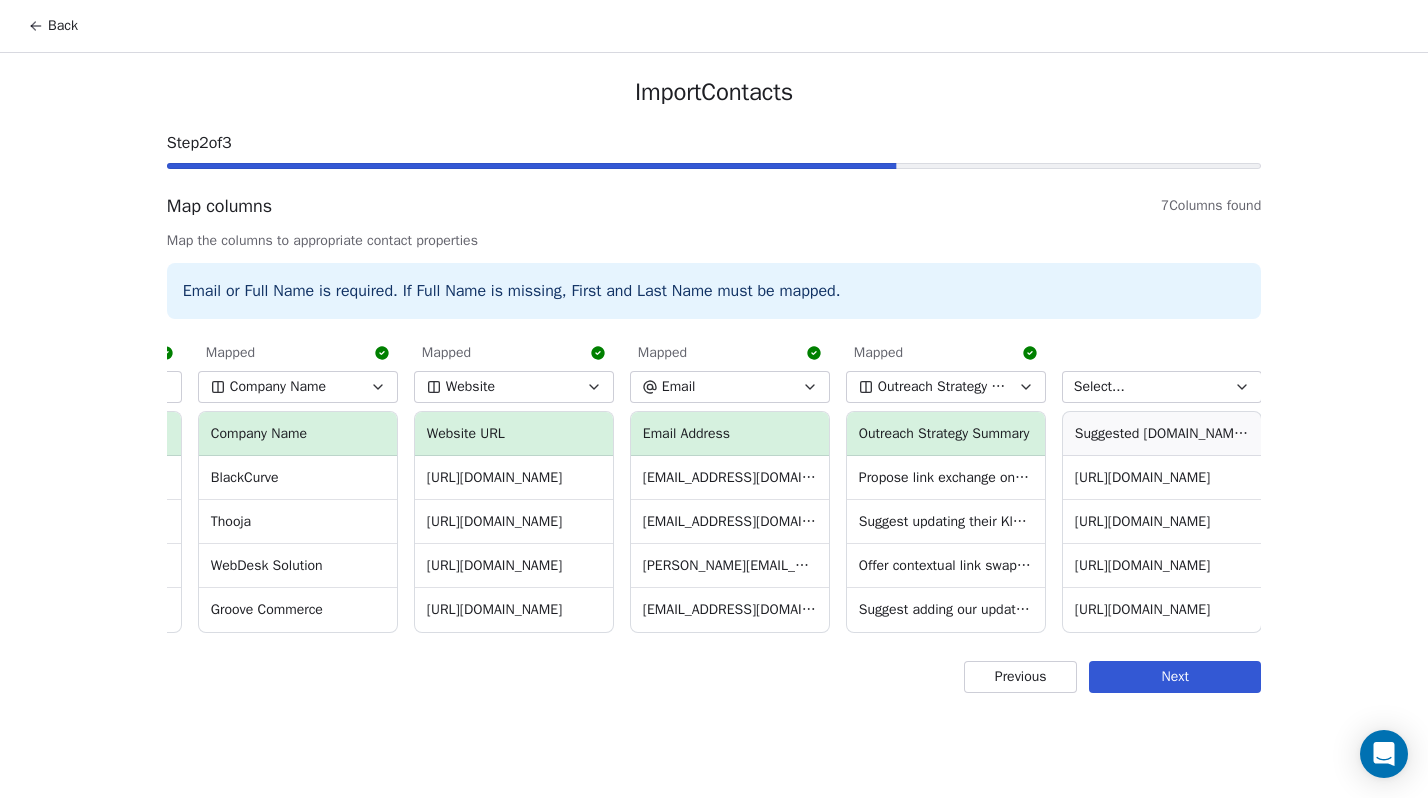 click on "Select..." at bounding box center (1099, 387) 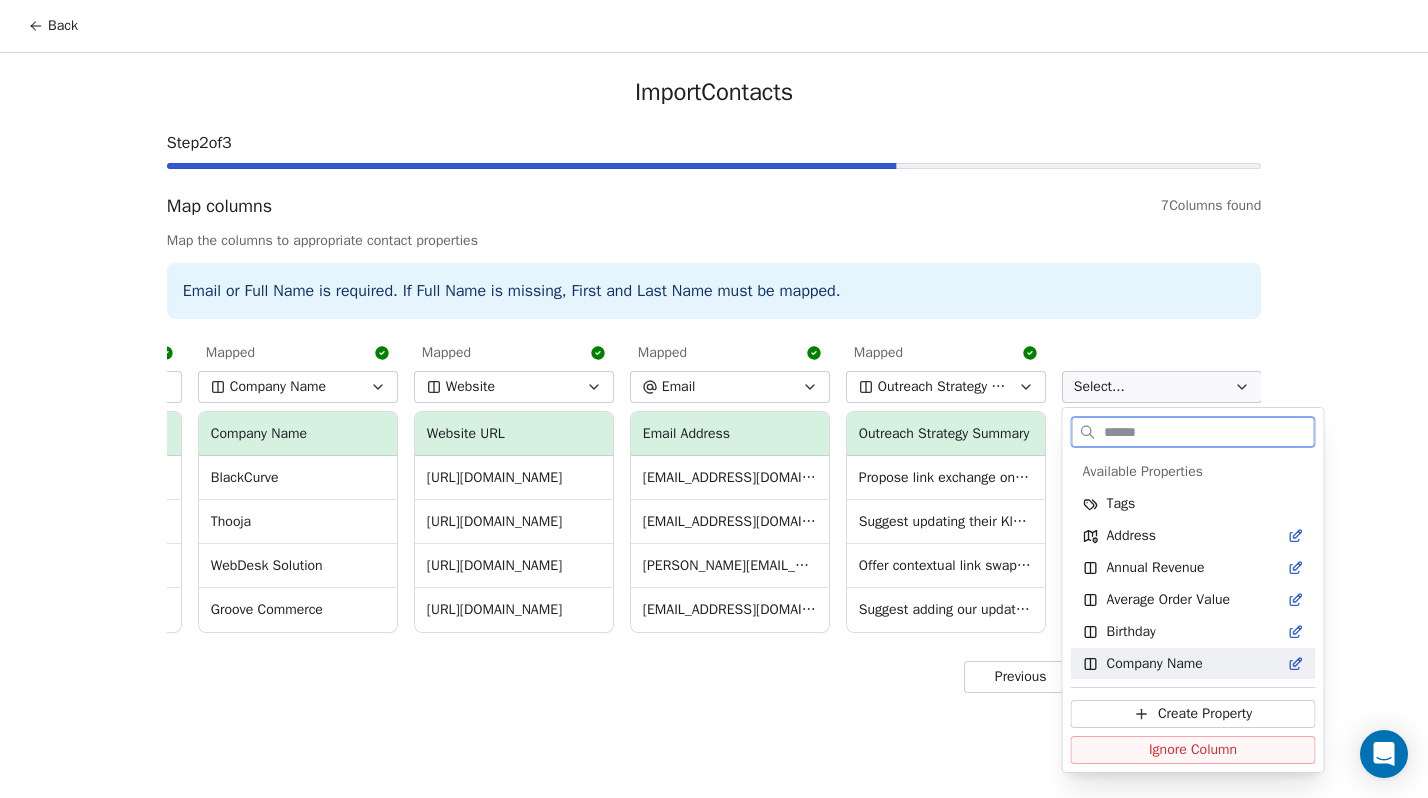 click on "Create Property" at bounding box center (1205, 714) 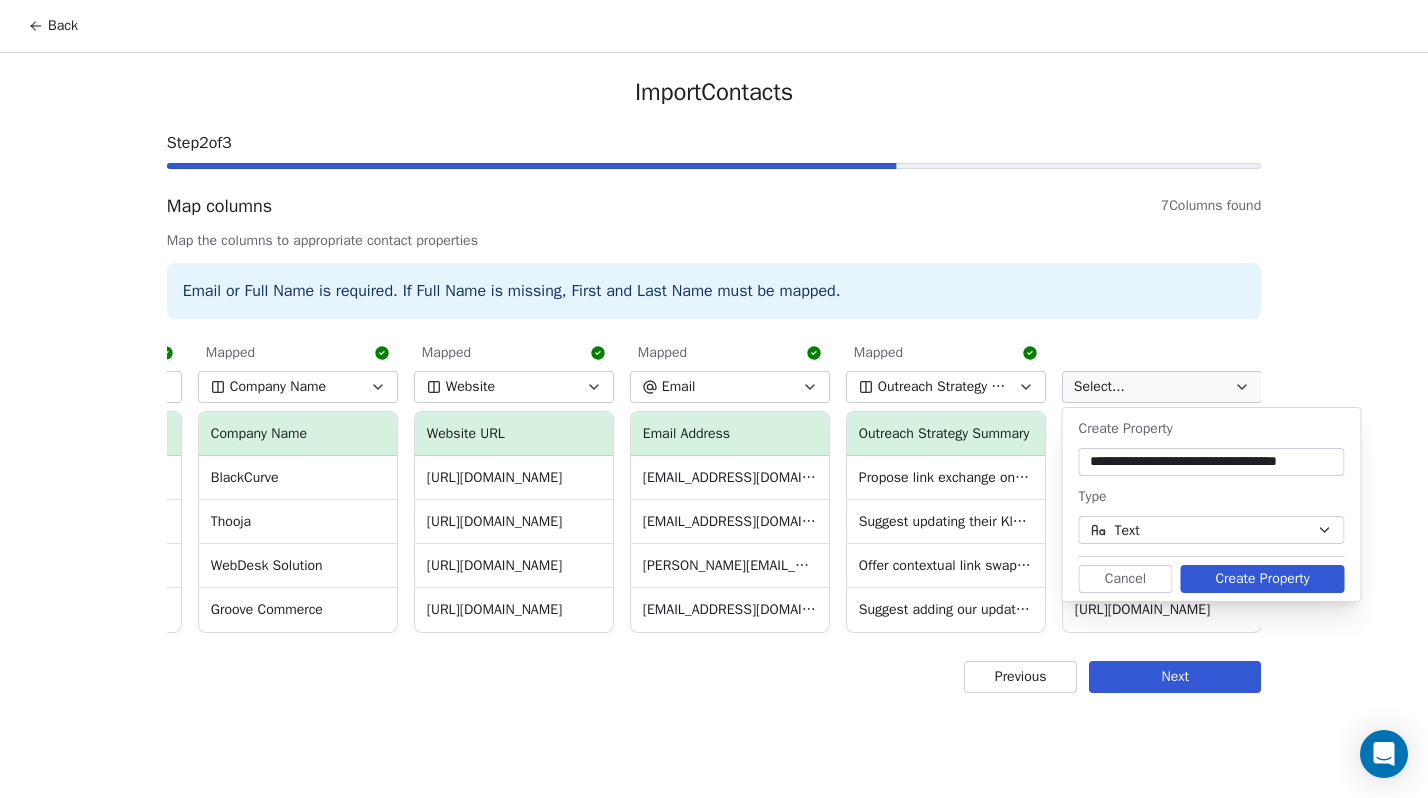 click on "**********" at bounding box center [1212, 462] 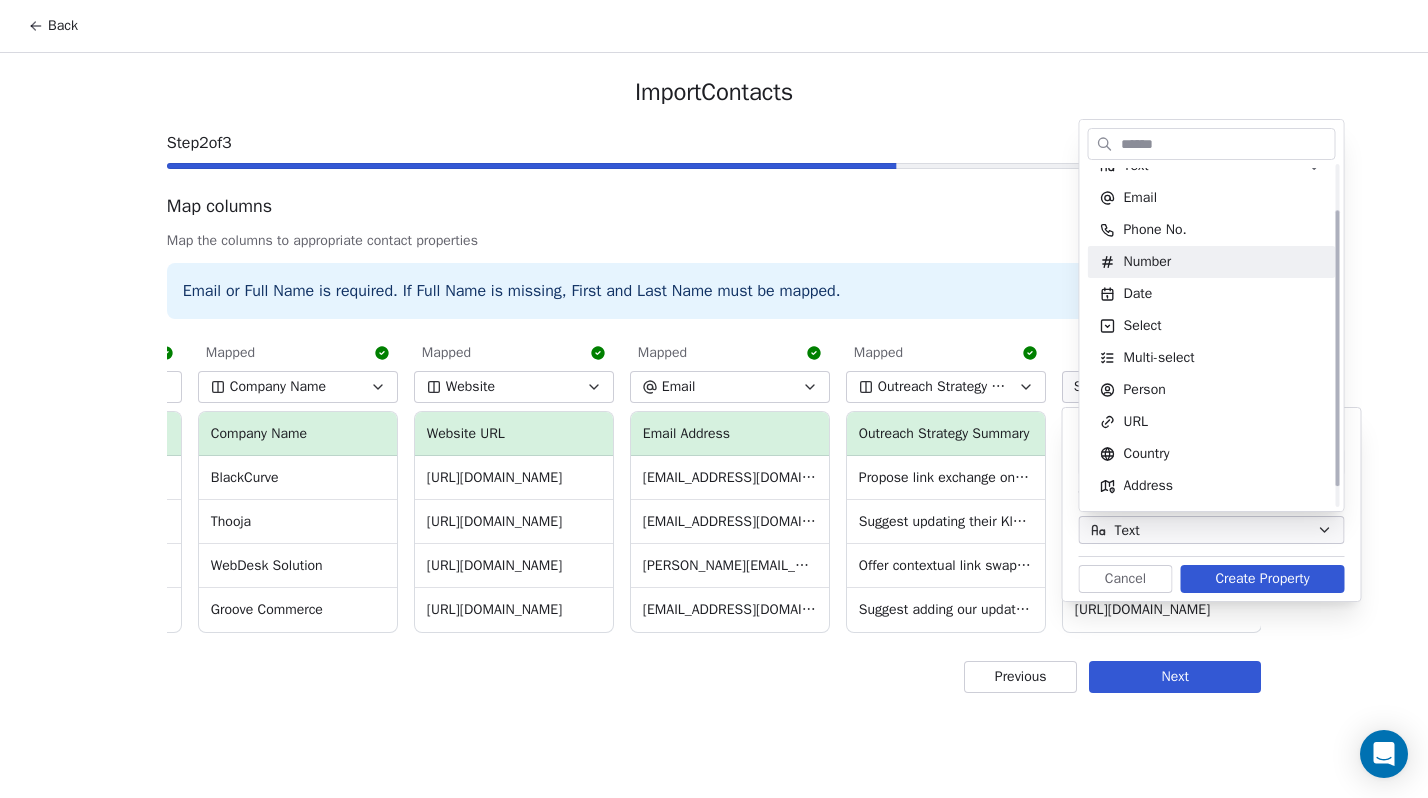 scroll, scrollTop: 63, scrollLeft: 0, axis: vertical 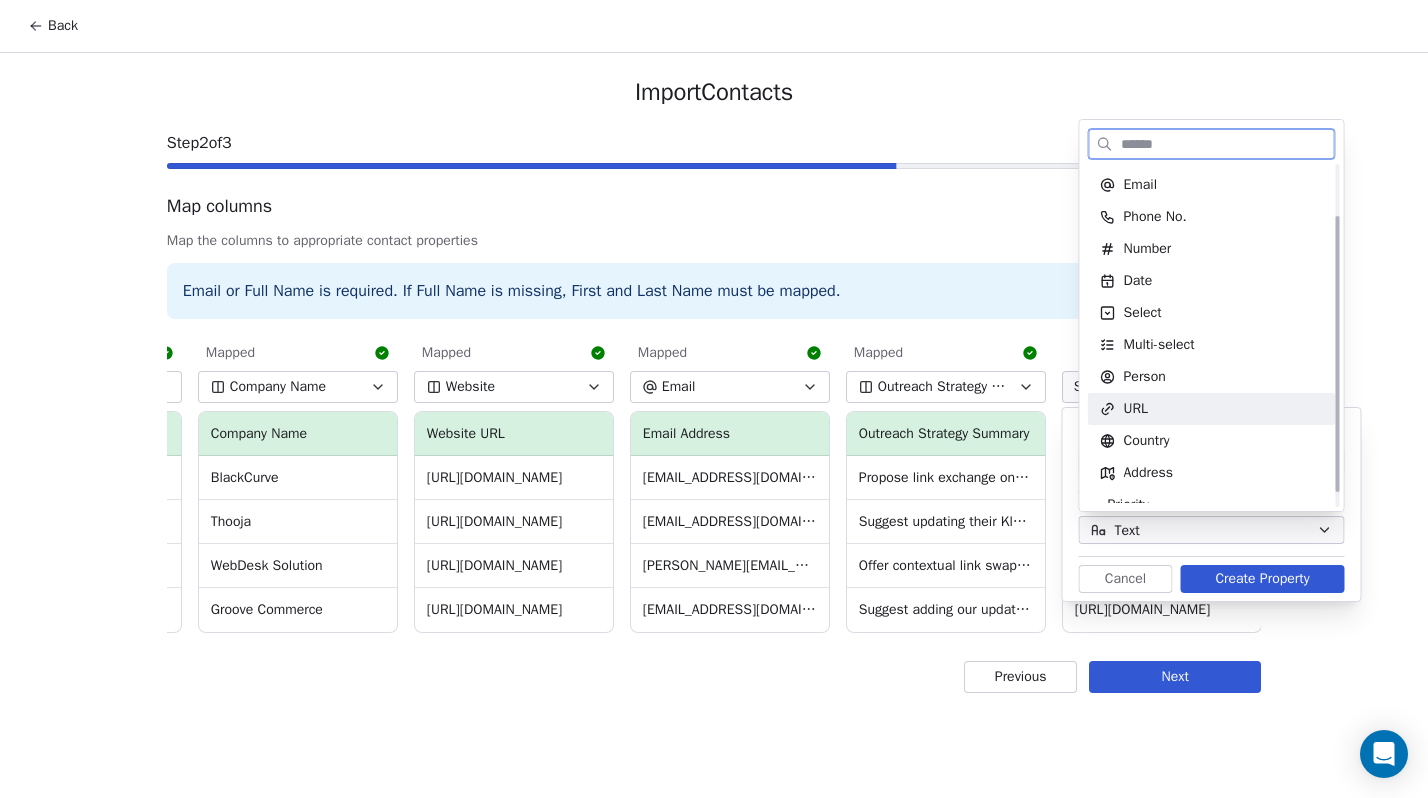 click on "URL" at bounding box center (1212, 409) 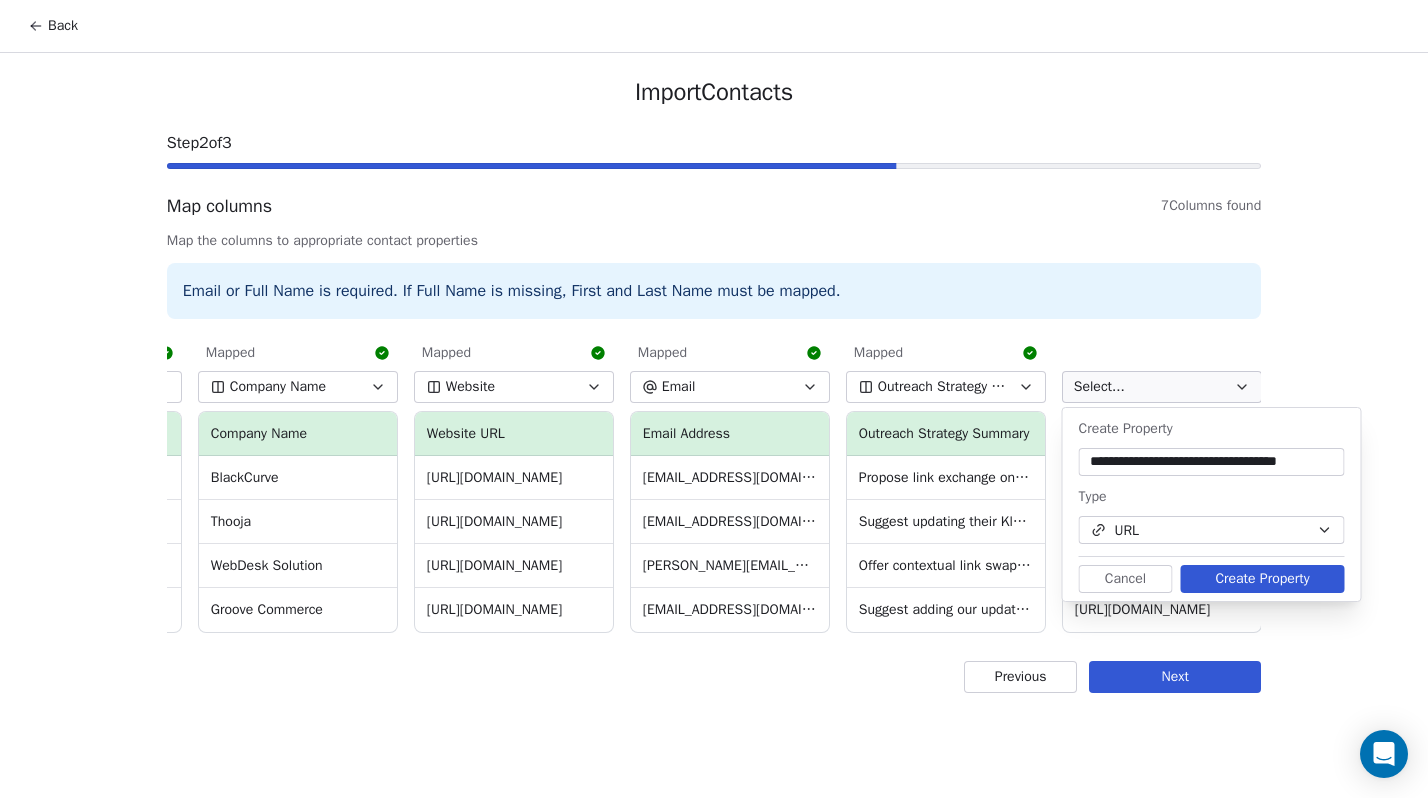 click on "Create Property" at bounding box center [1263, 579] 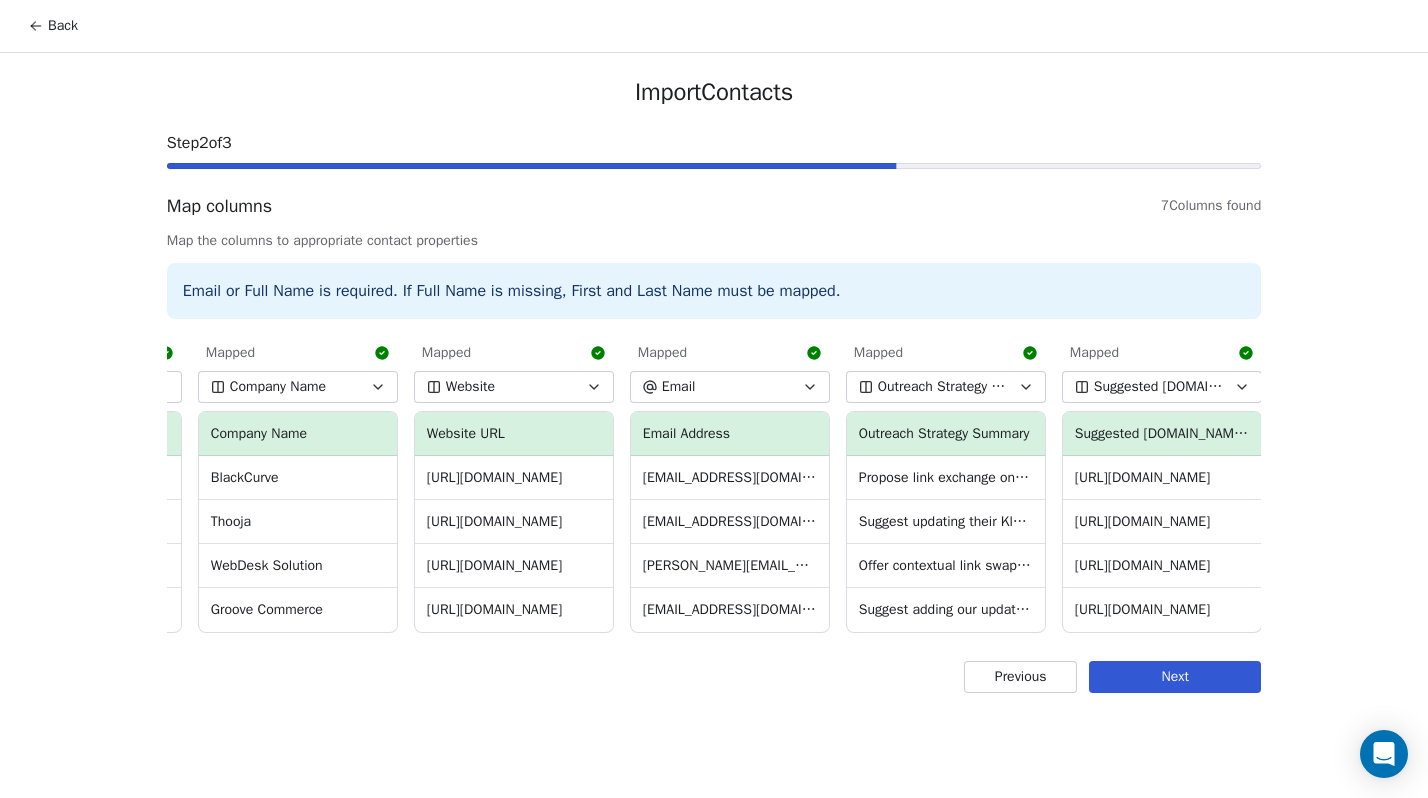 click on "Next" at bounding box center [1175, 677] 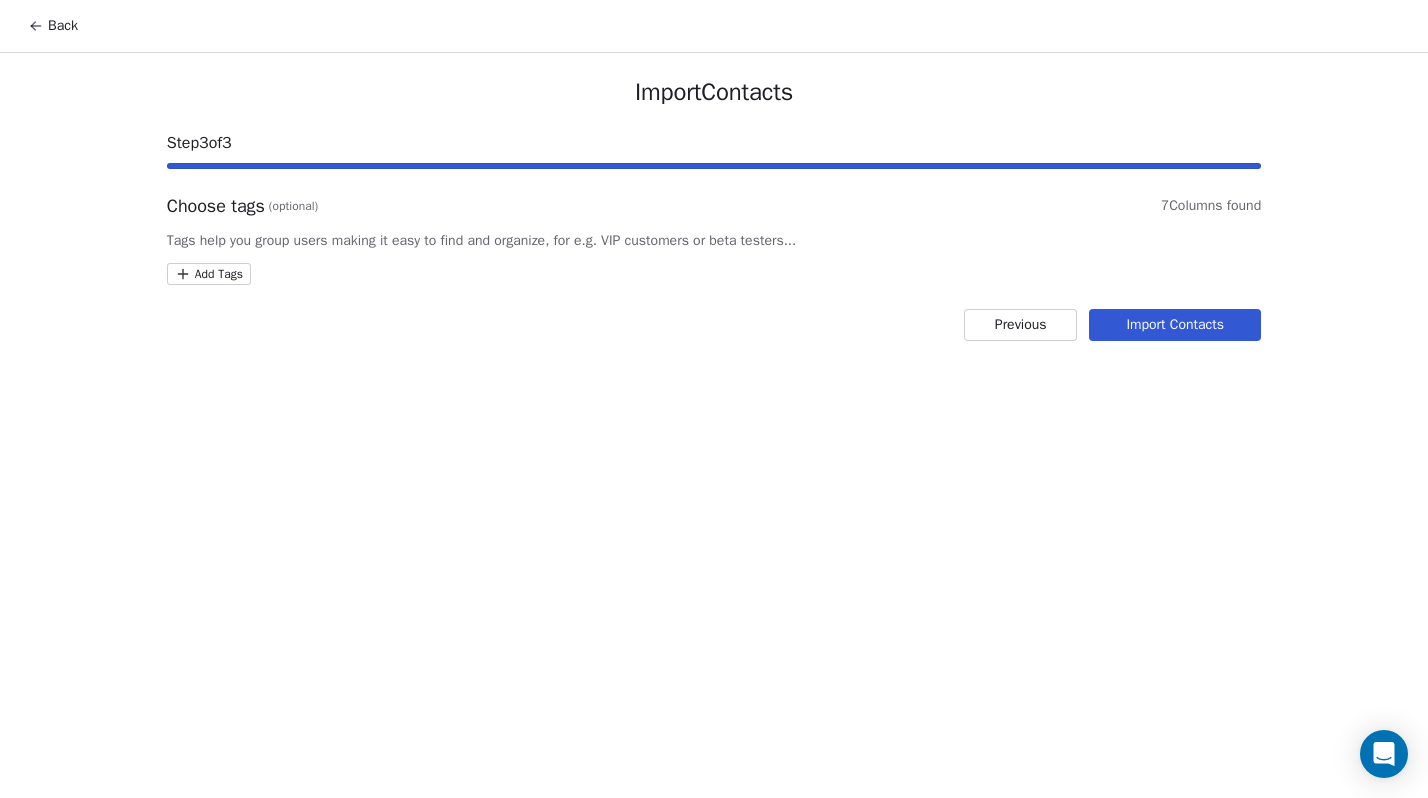 click on "Back Import  Contacts Step  3  of  3 Choose tags (optional) 7  Columns found Tags help you group users making it easy to find and organize, for e.g. VIP customers or beta testers...  Add Tags Previous Import Contacts" at bounding box center [714, 399] 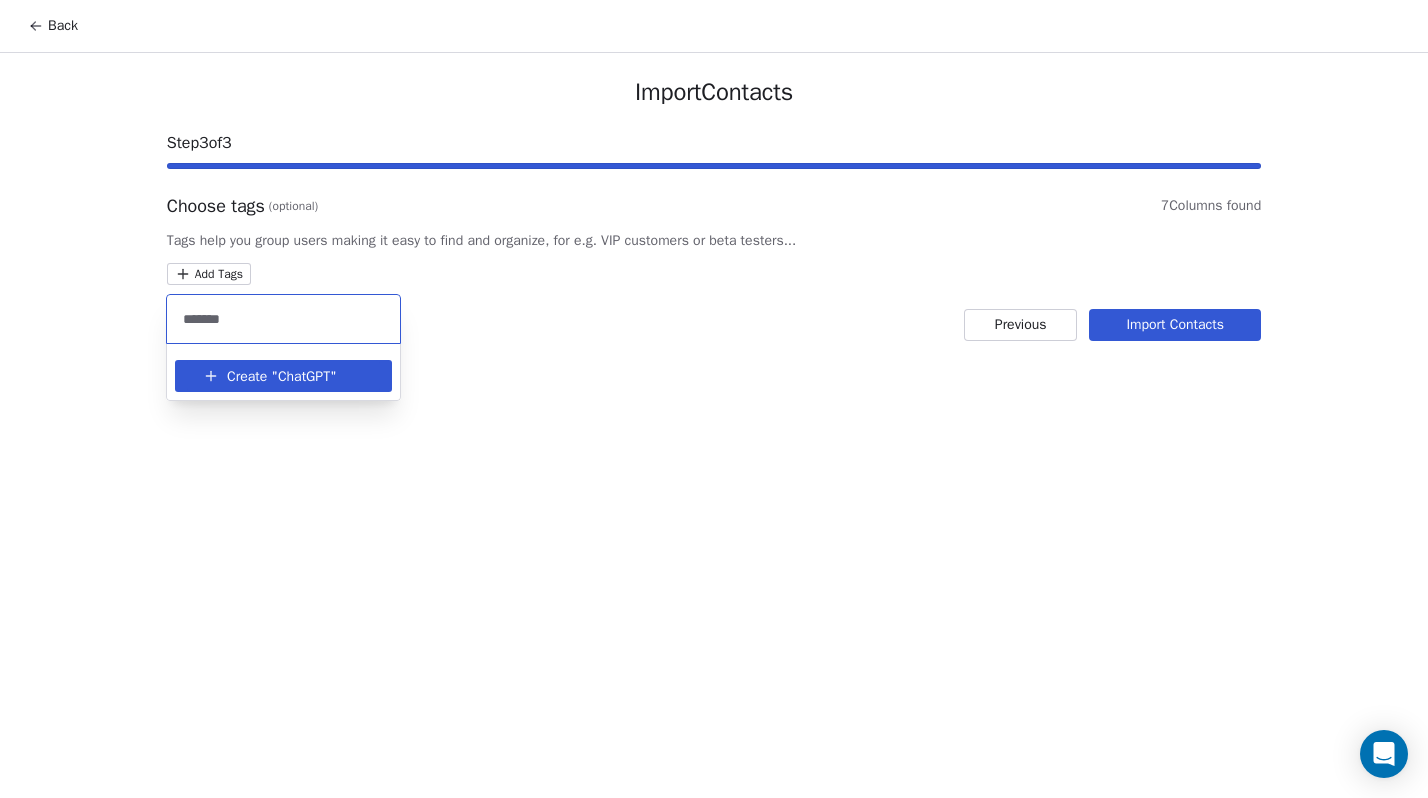 type on "*******" 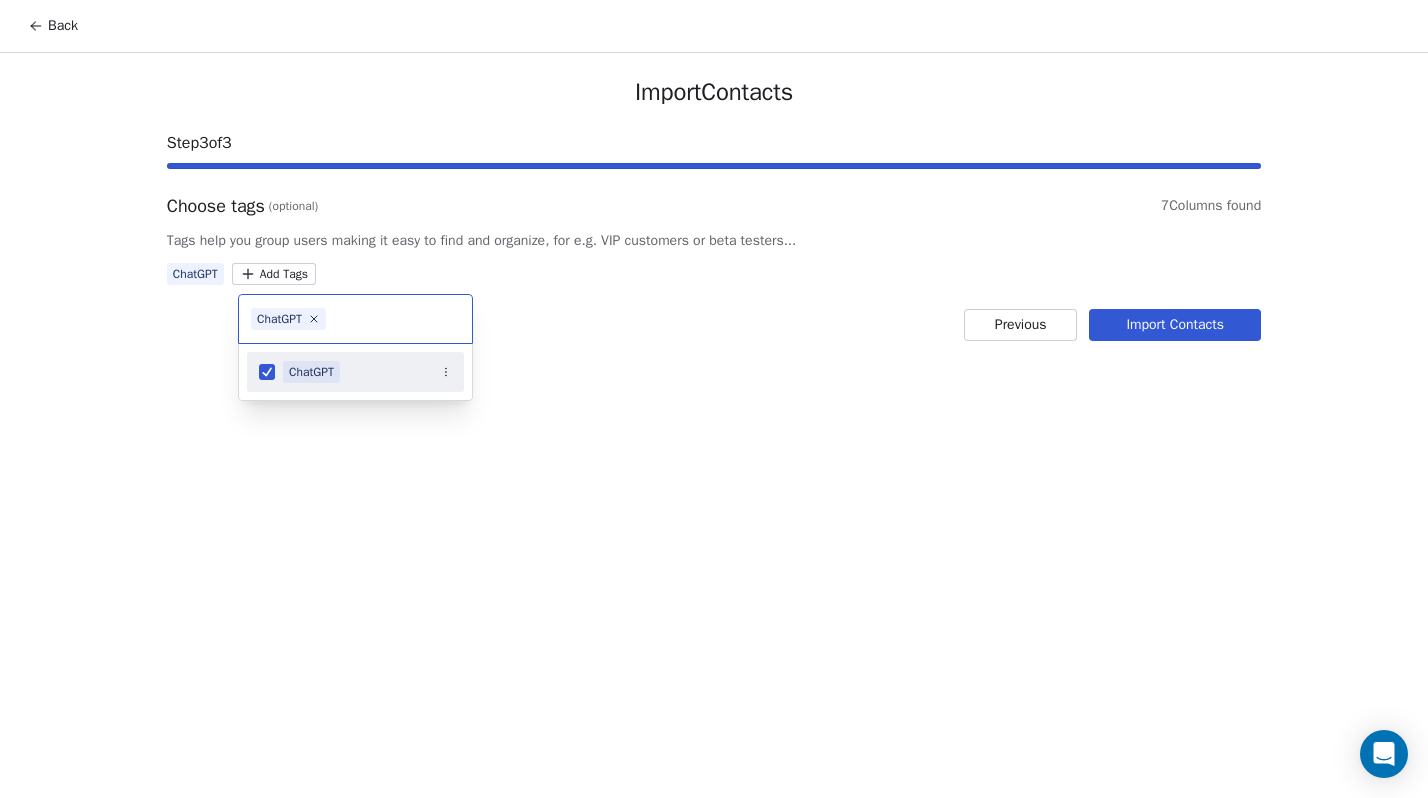 click on "Back Import  Contacts Step  3  of  3 Choose tags (optional) 7  Columns found Tags help you group users making it easy to find and organize, for e.g. VIP customers or beta testers... ChatGPT  Add Tags Previous Import Contacts
ChatGPT ChatGPT" at bounding box center (714, 399) 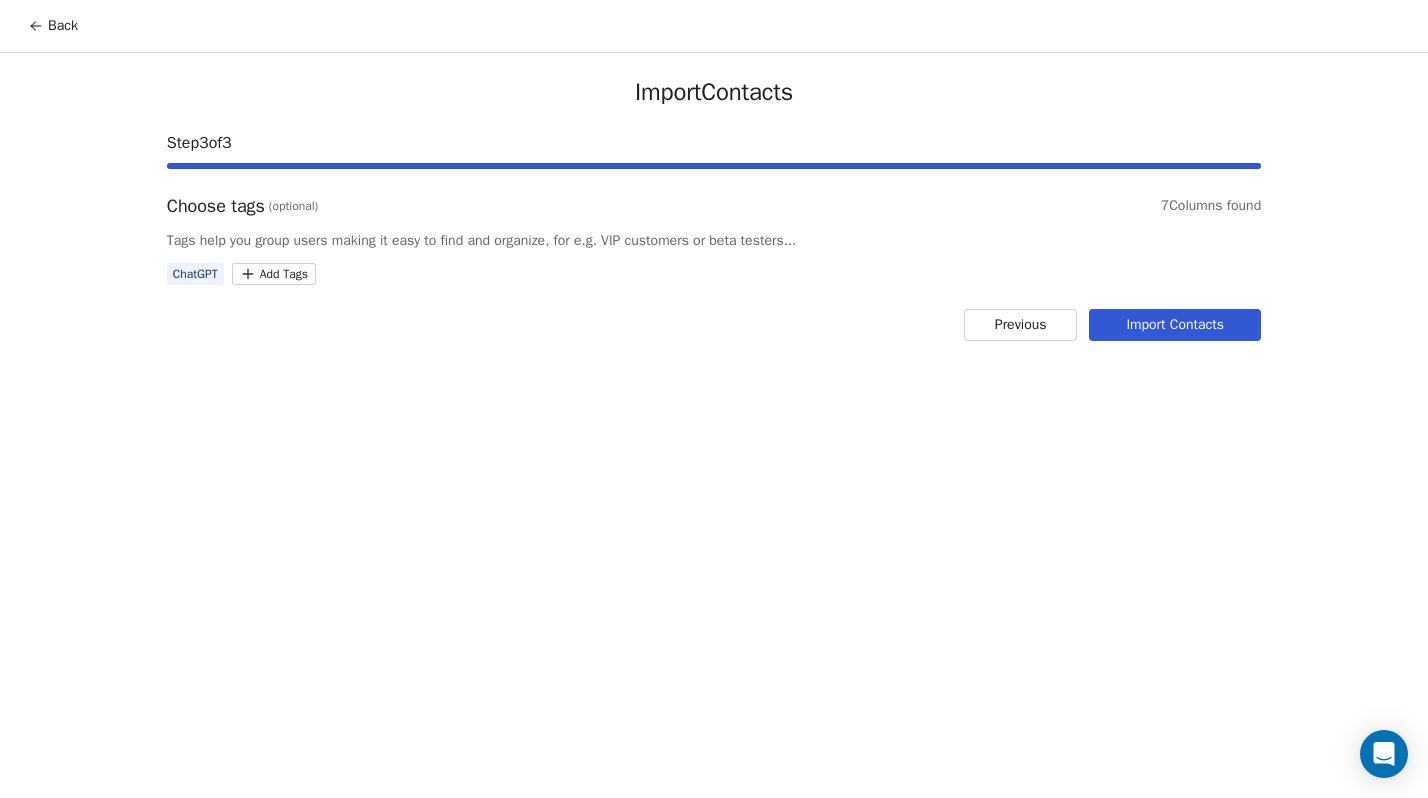 click on "Import Contacts" at bounding box center (1175, 325) 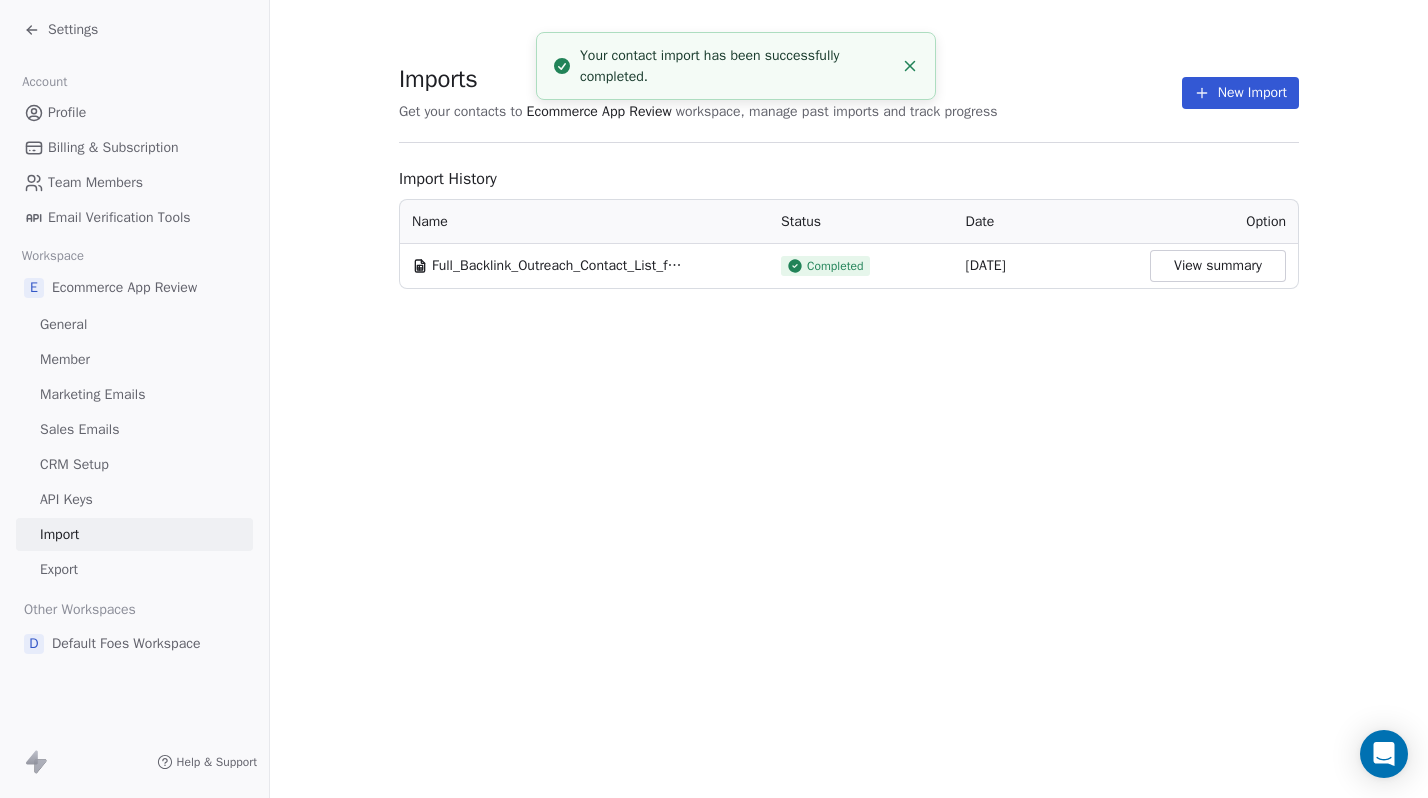 click on "View summary" at bounding box center [1218, 266] 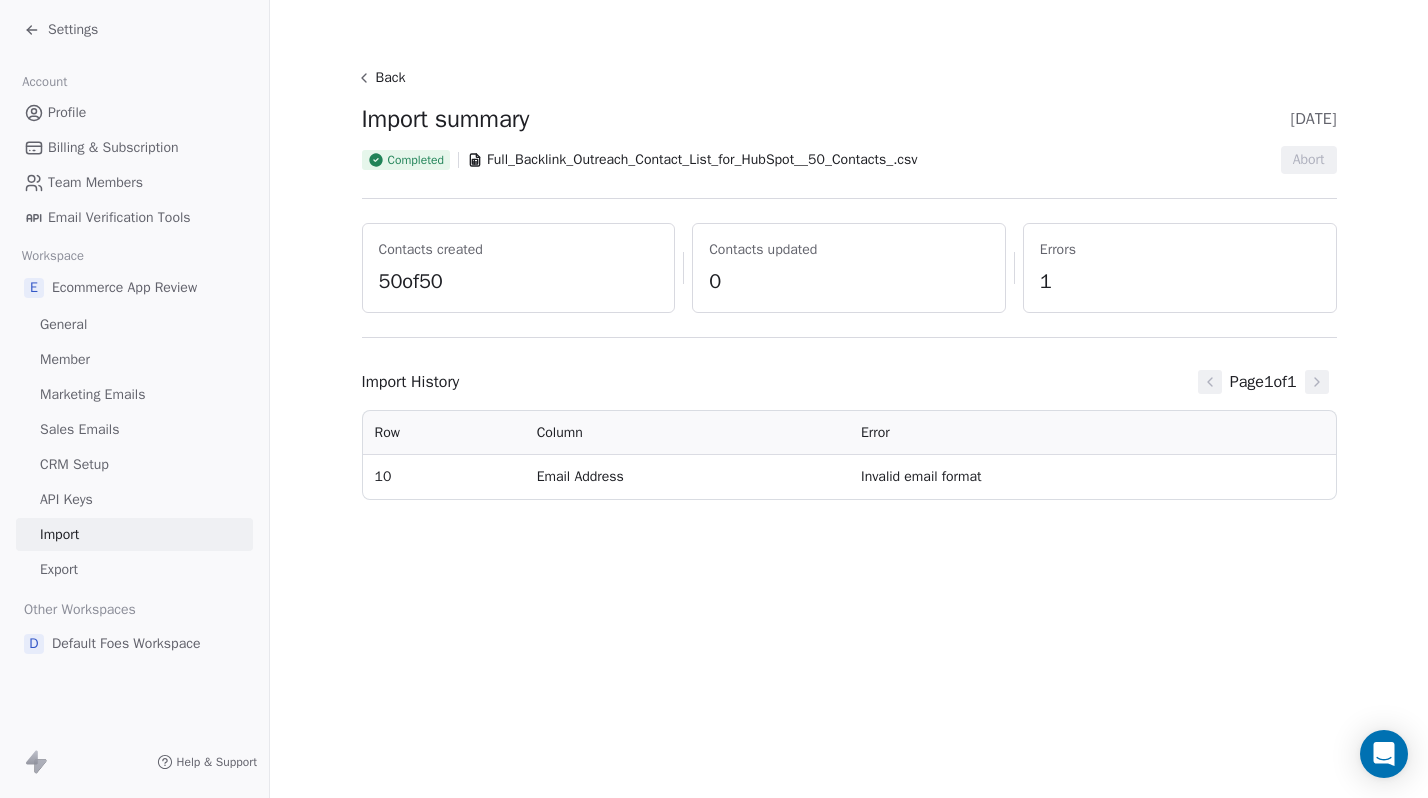 click on "Errors 1" at bounding box center (1180, 268) 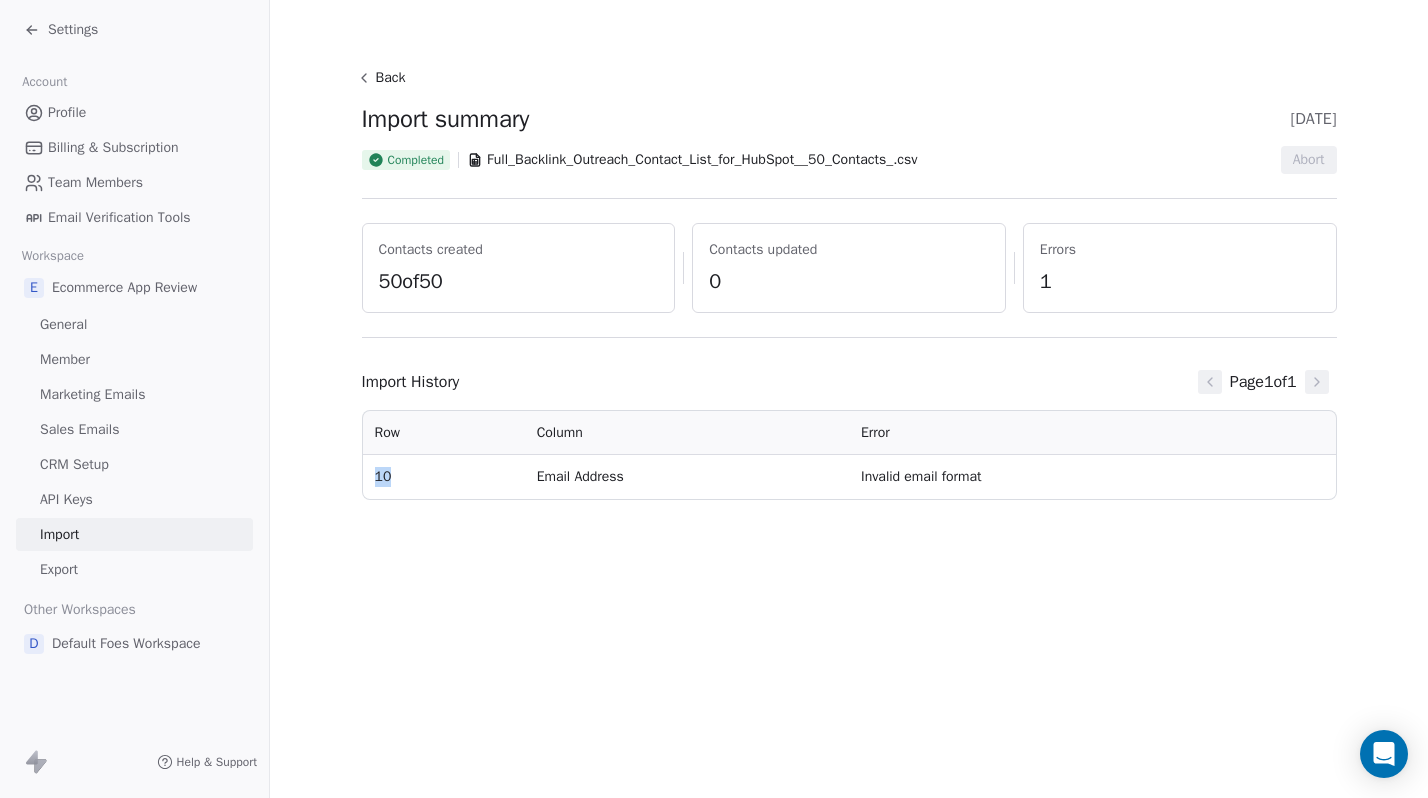 click on "10" at bounding box center [444, 477] 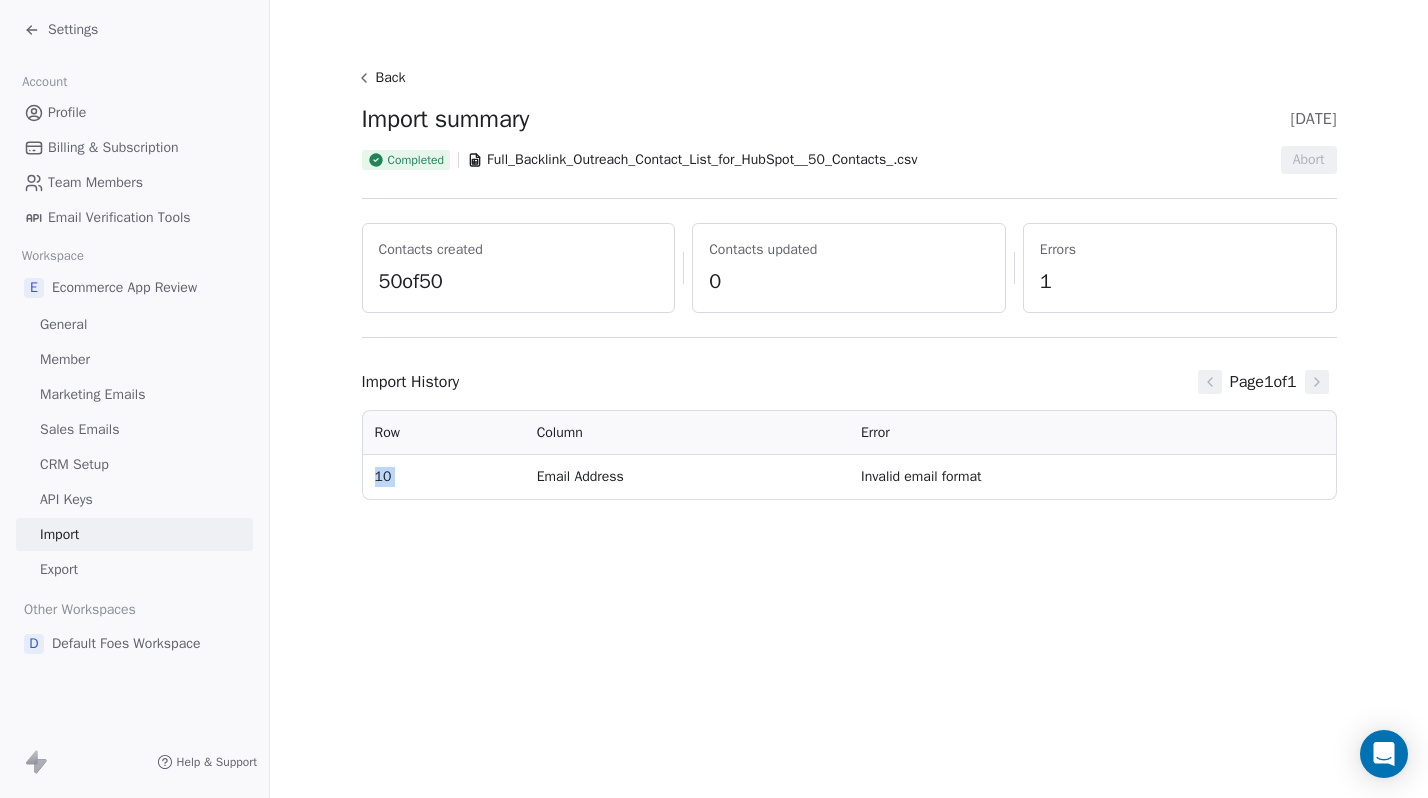 click on "10" at bounding box center (444, 477) 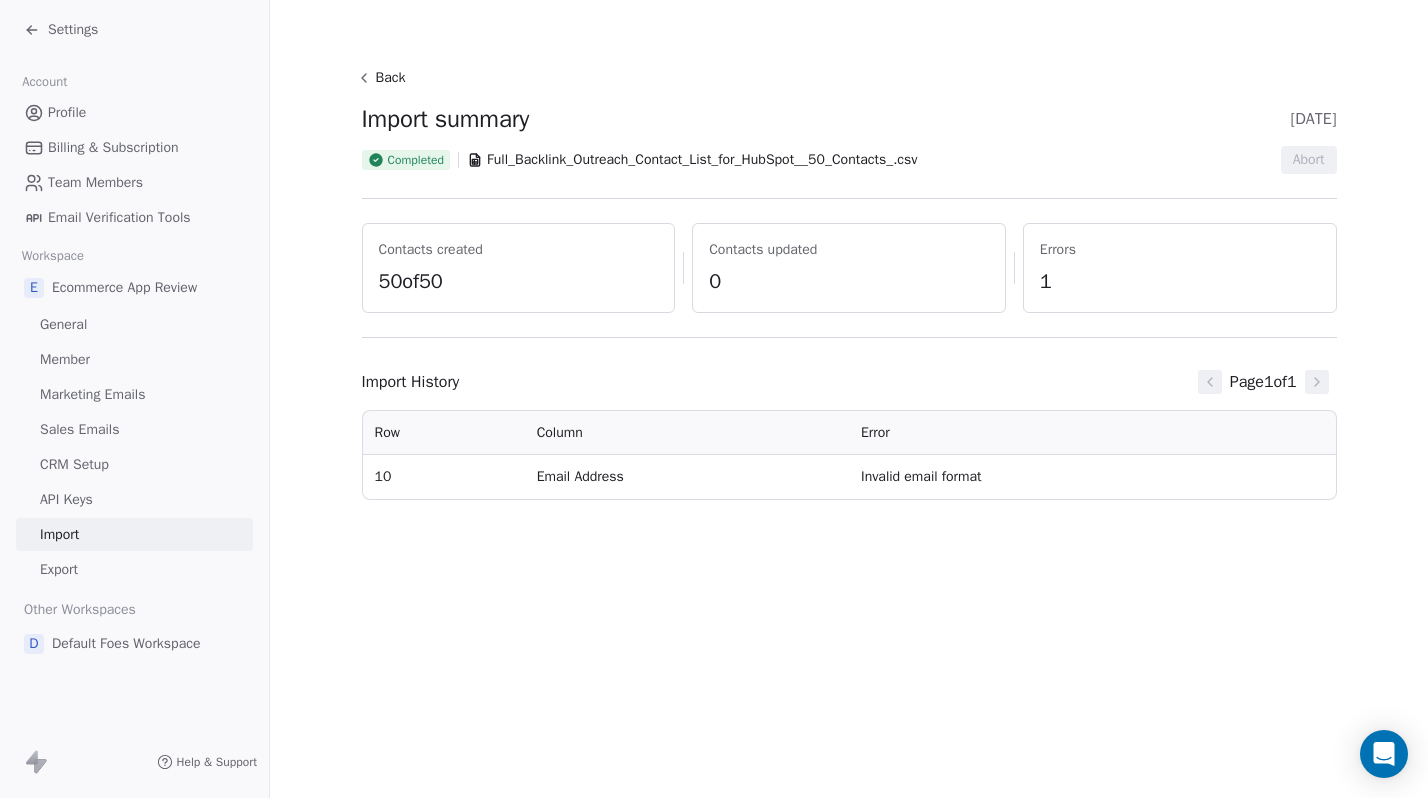 click on "Back Import summary [DATE] Completed Full_Backlink_Outreach_Contact_List_for_HubSpot__50_Contacts_.csv Abort Contacts created 50  of  50 Contacts updated 0 Errors 1 Import History Page  1  of  1 Row Column Error 10 Email Address Invalid email format" at bounding box center [849, 282] 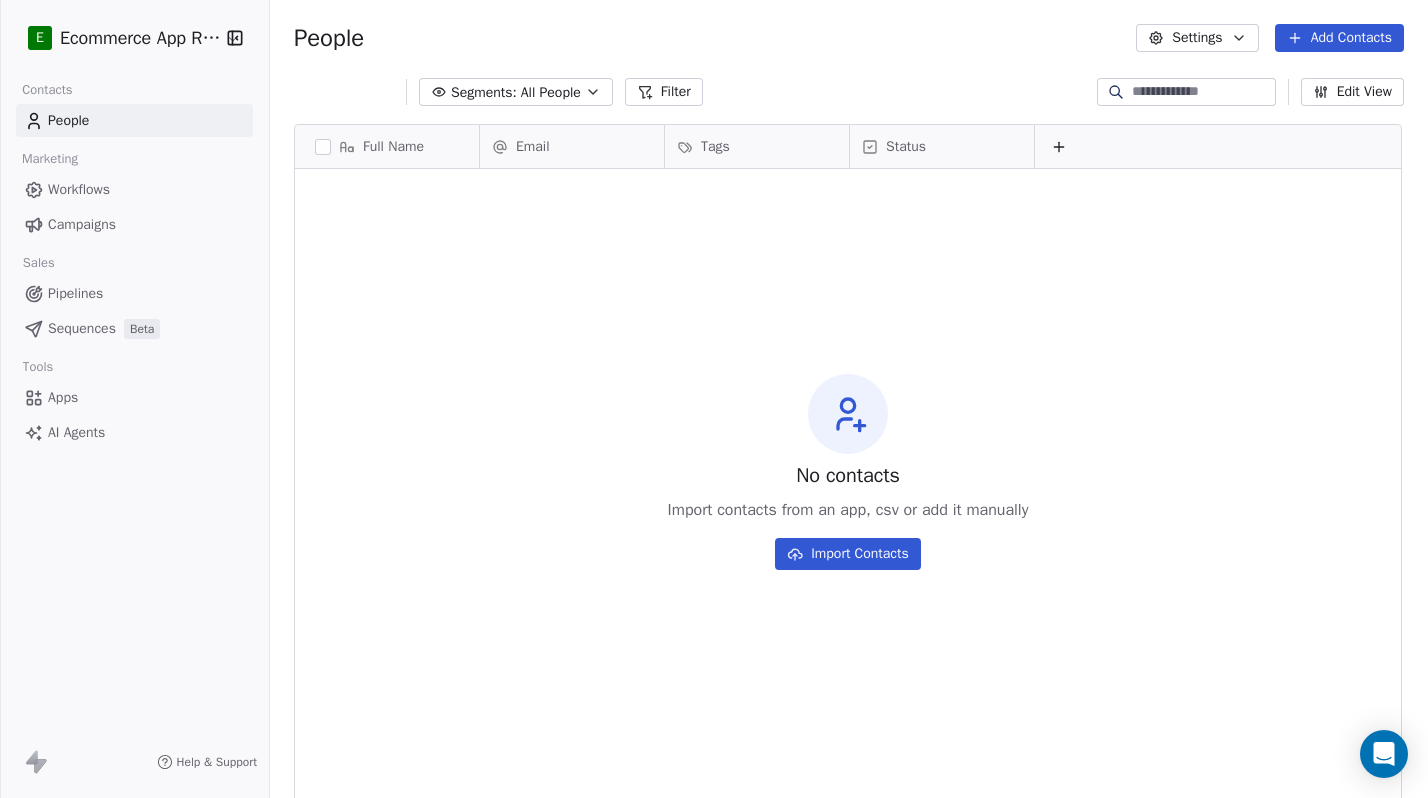 scroll, scrollTop: 1, scrollLeft: 1, axis: both 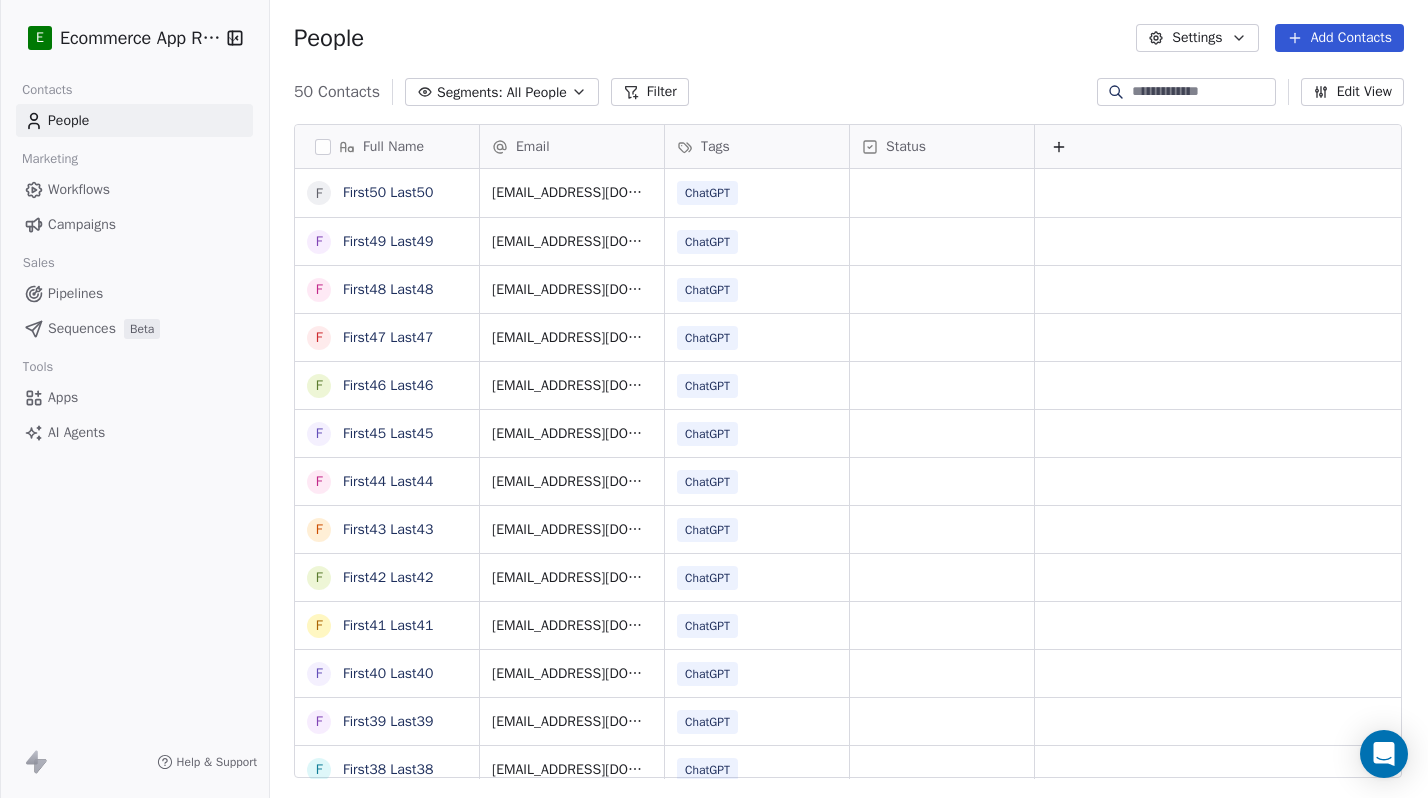 click on "Filter" at bounding box center (650, 92) 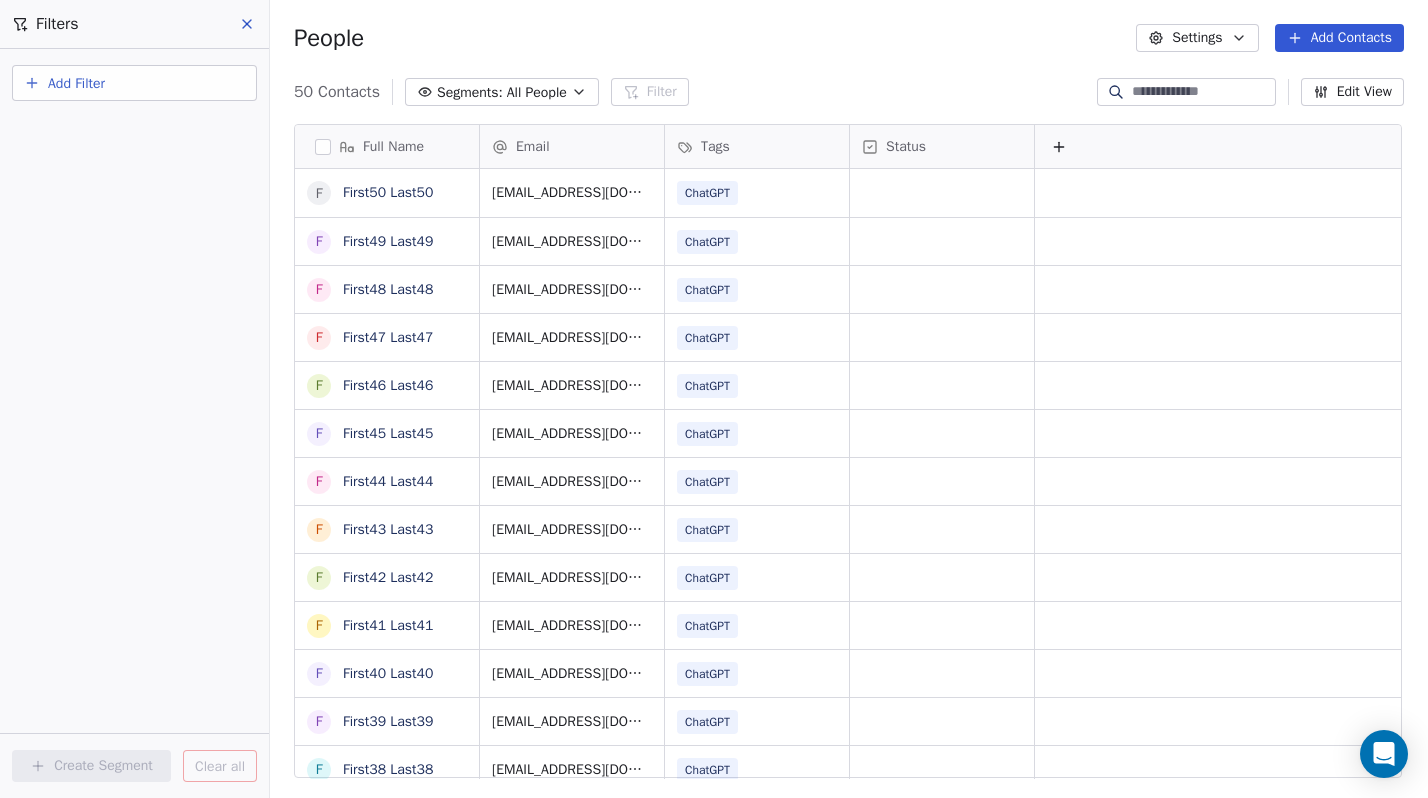 click on "Add Filter" at bounding box center [134, 83] 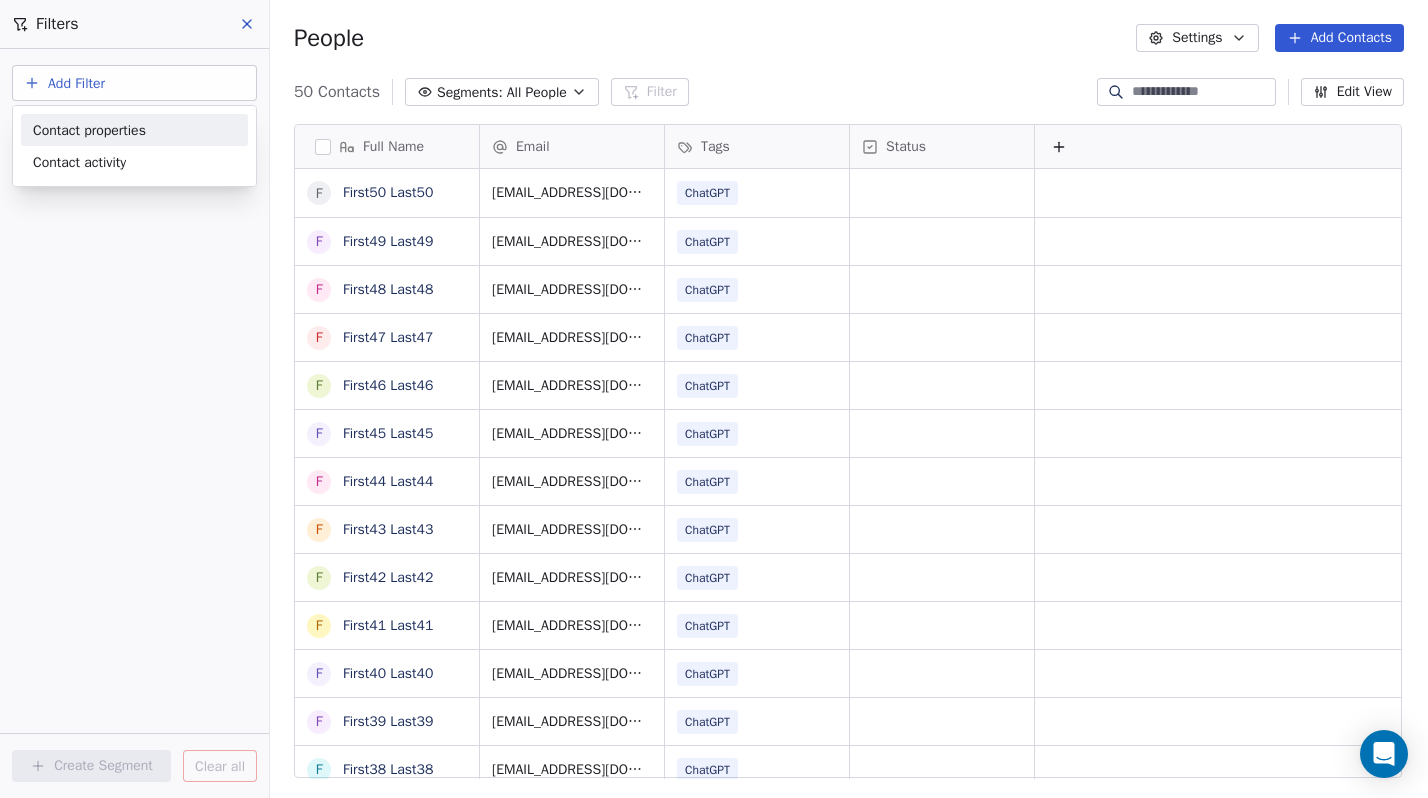 click on "Contact properties" at bounding box center (89, 130) 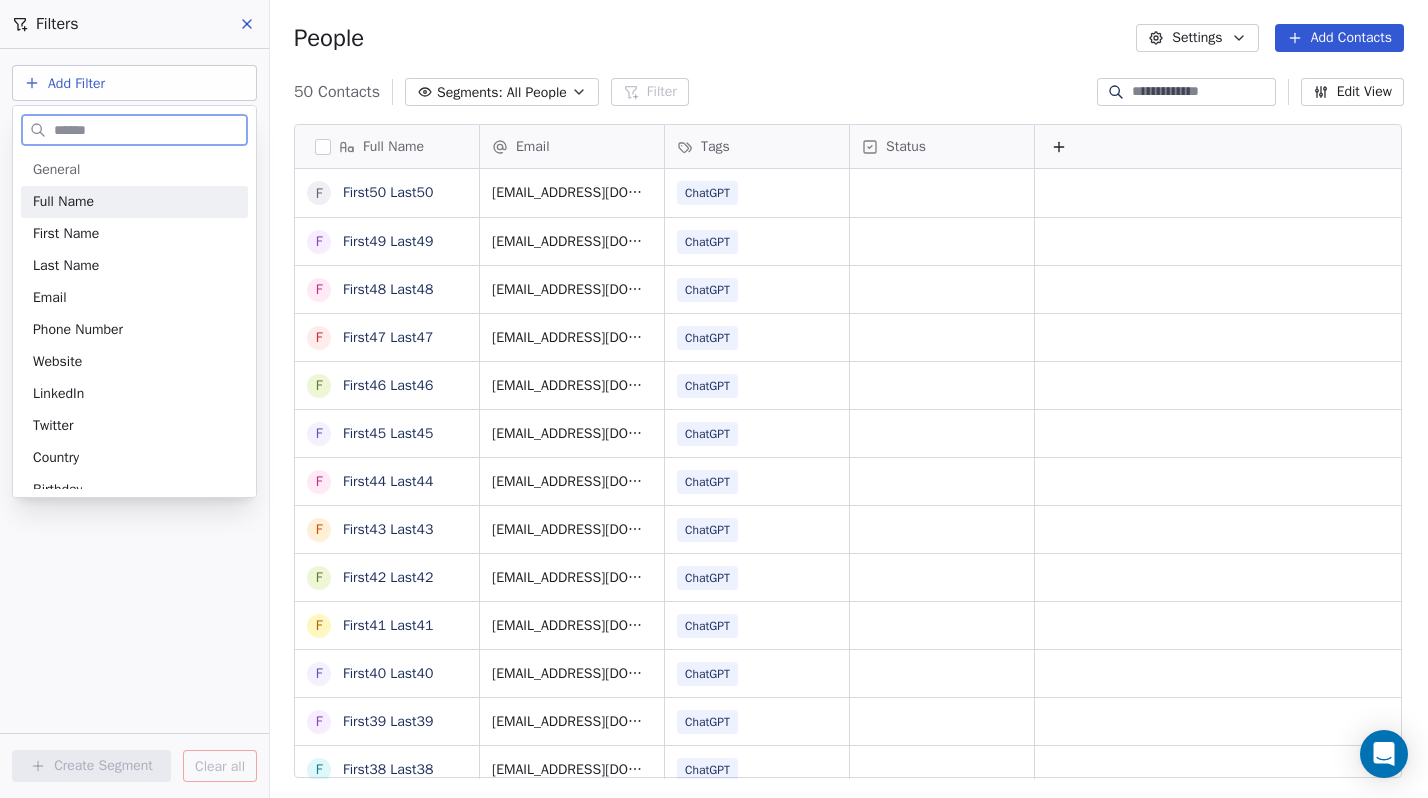 click on "Full Name" at bounding box center [134, 202] 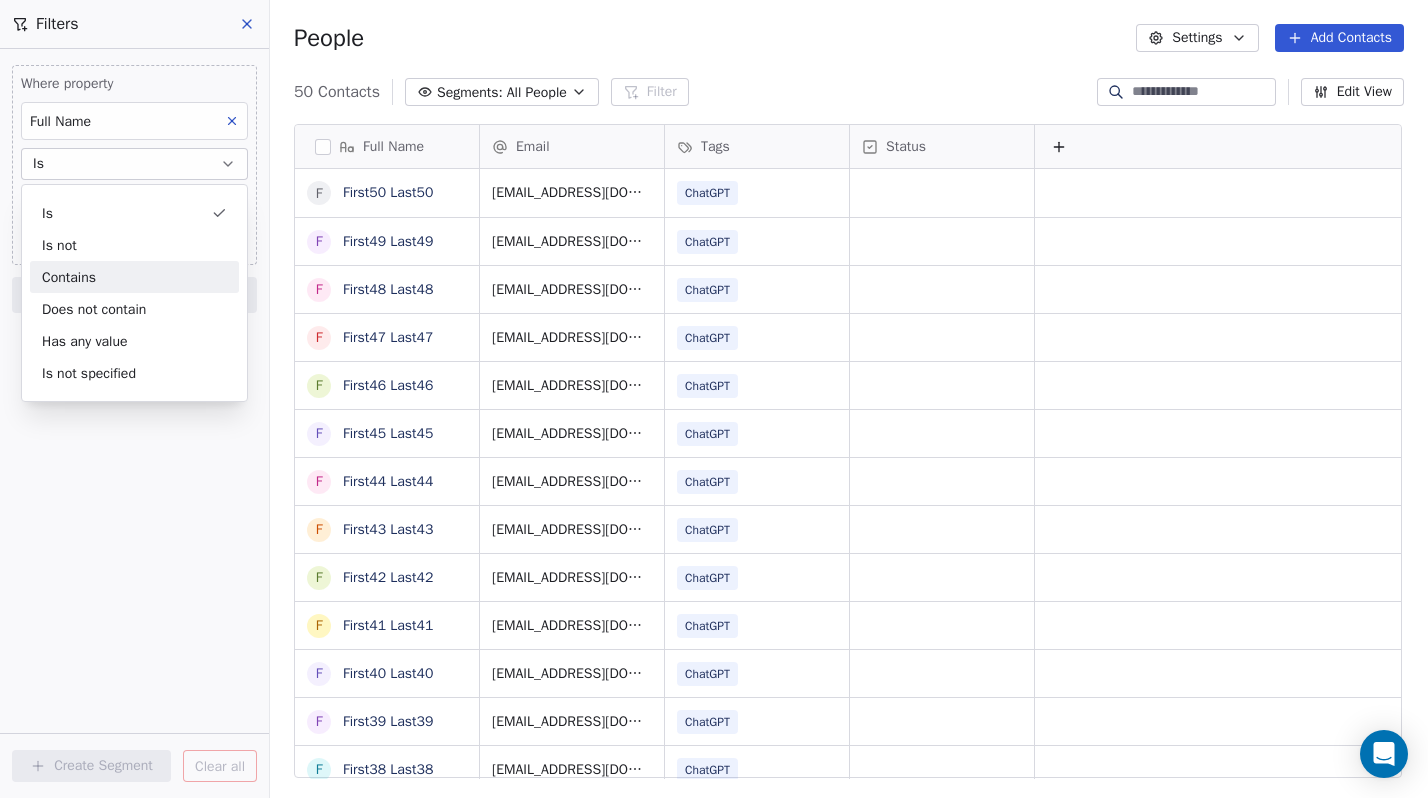 click on "Contains" at bounding box center (134, 277) 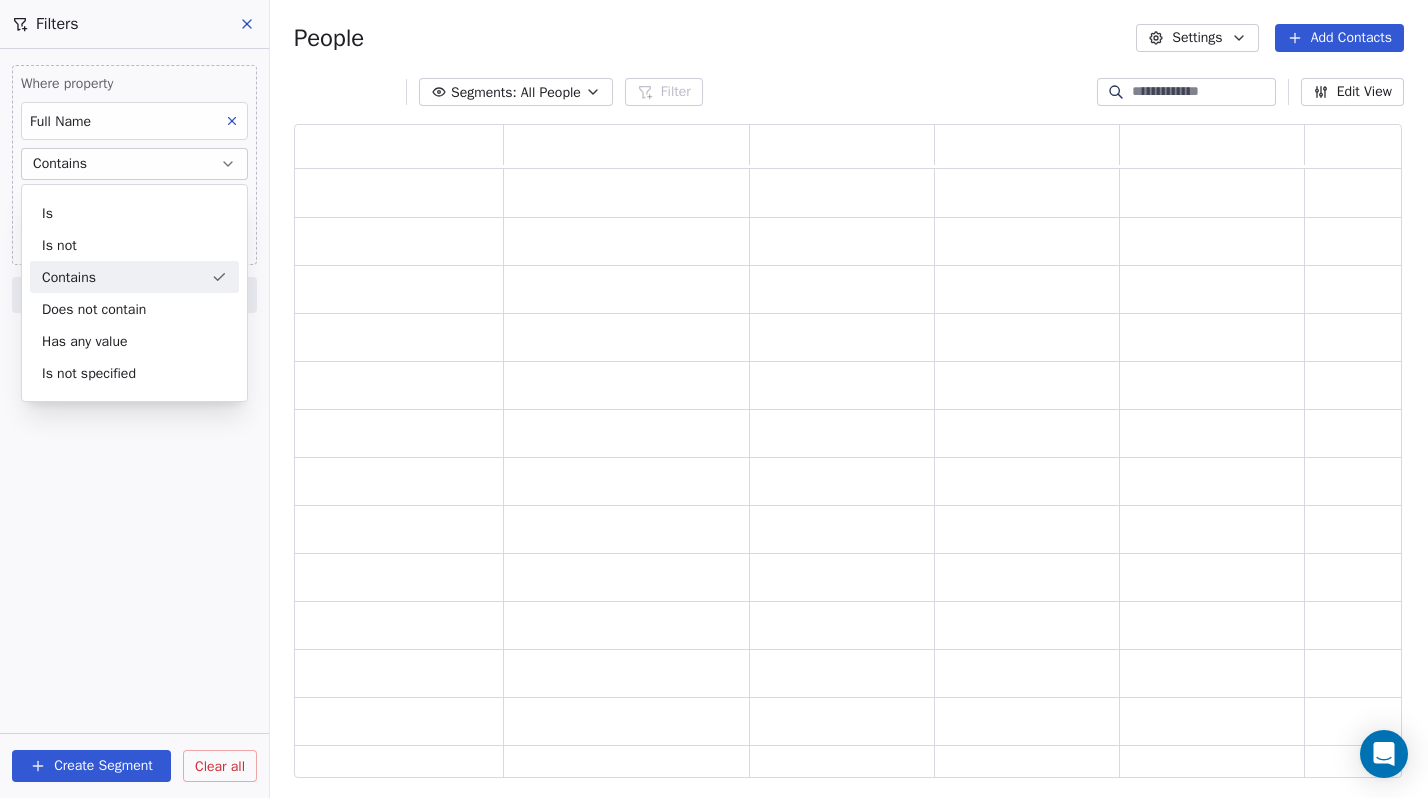 scroll, scrollTop: 1, scrollLeft: 1, axis: both 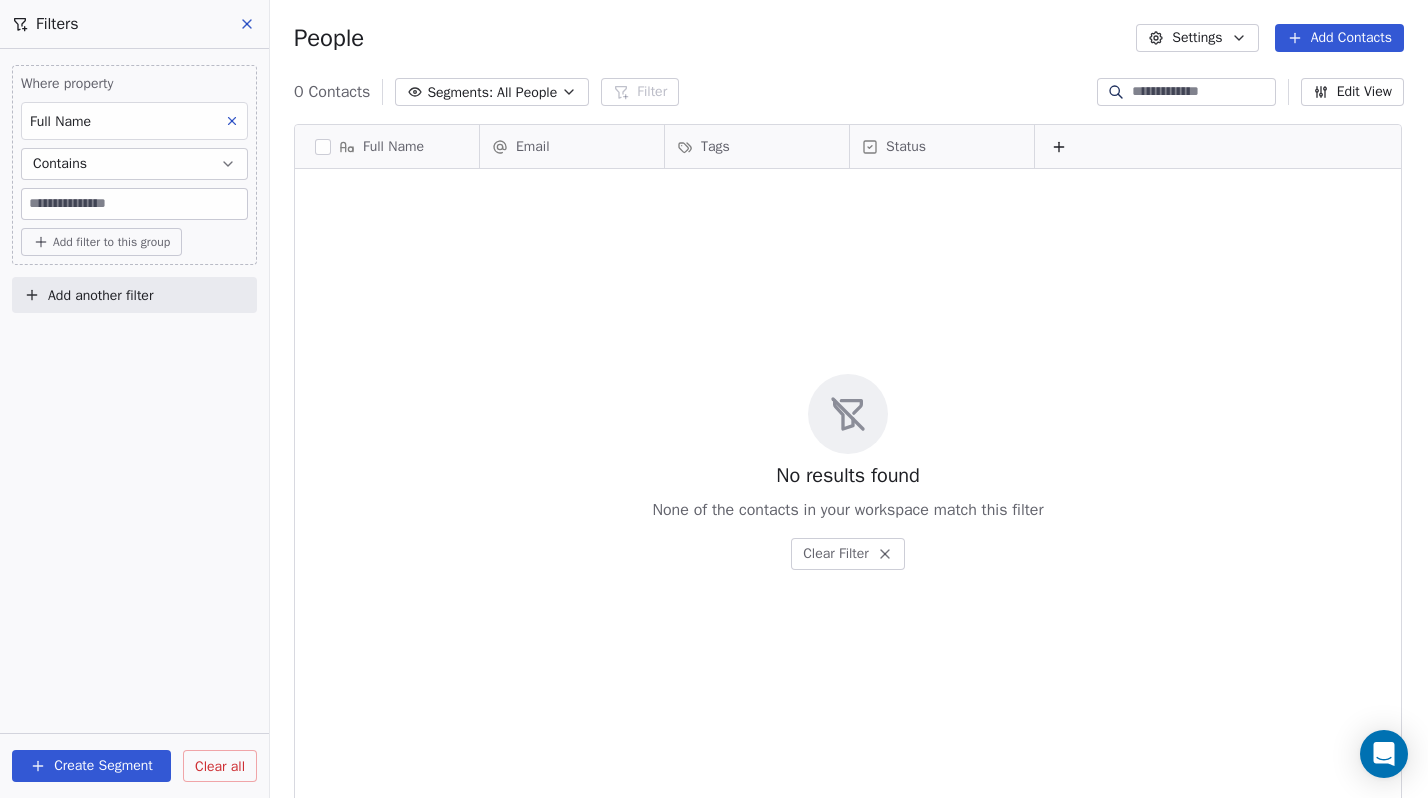click at bounding box center [134, 204] 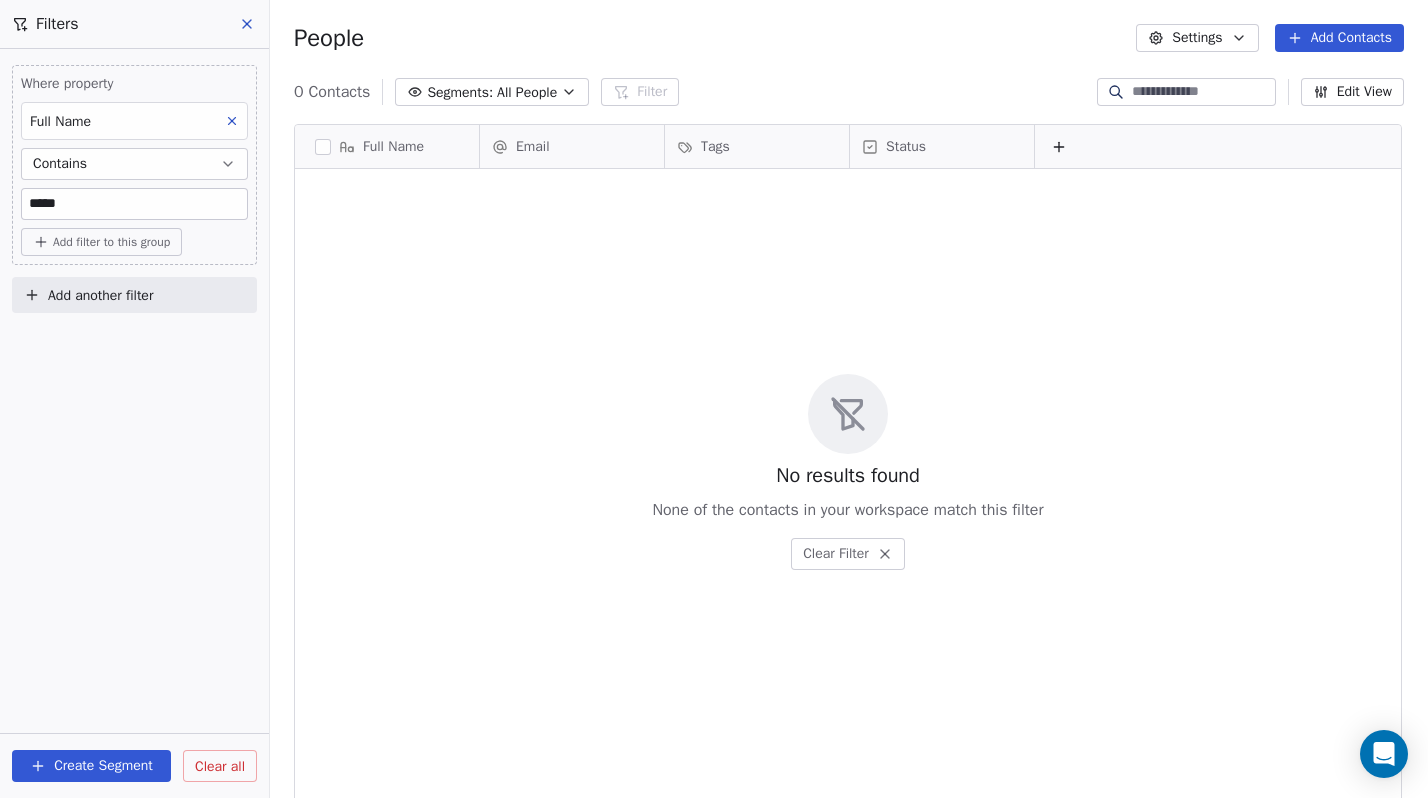 type on "*****" 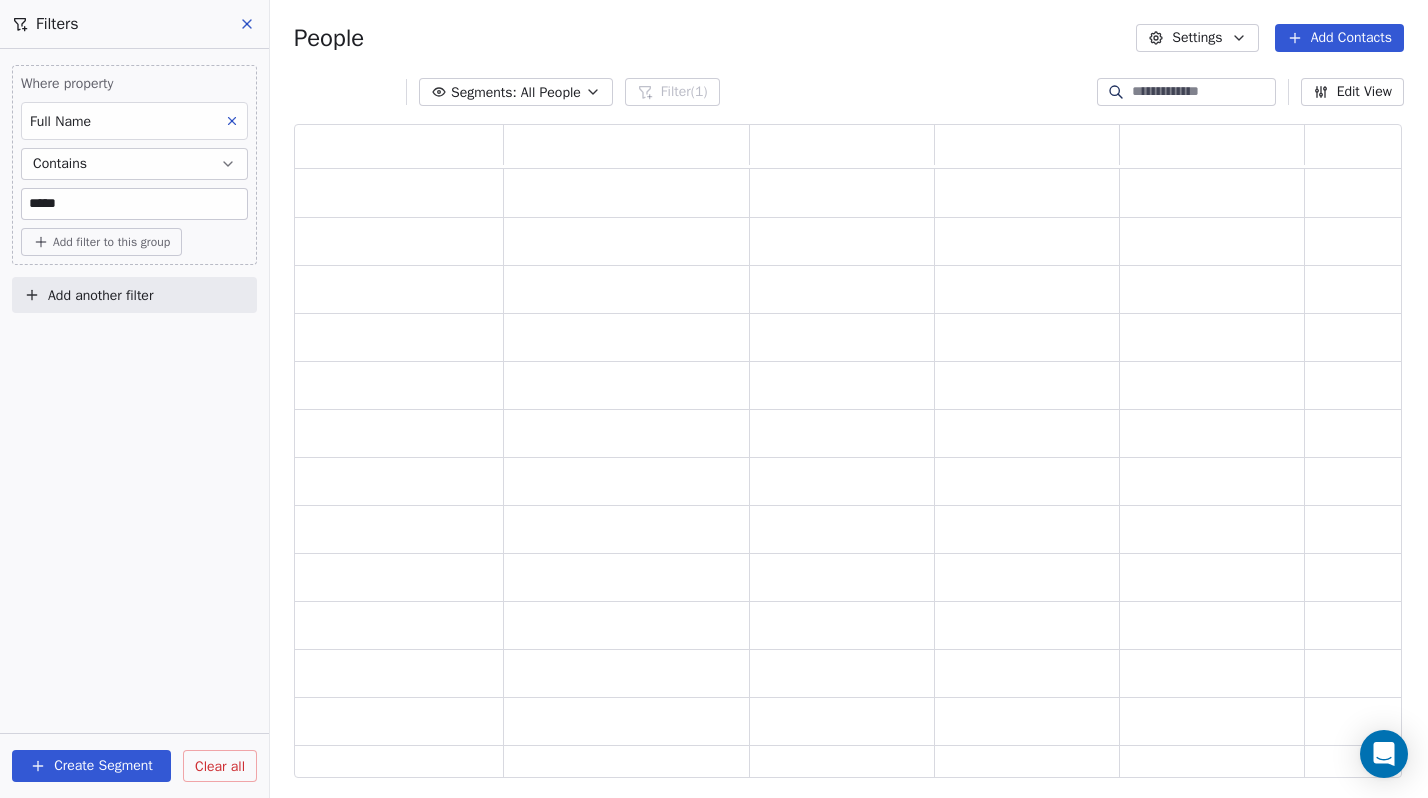 click on "Create Segment" at bounding box center [91, 766] 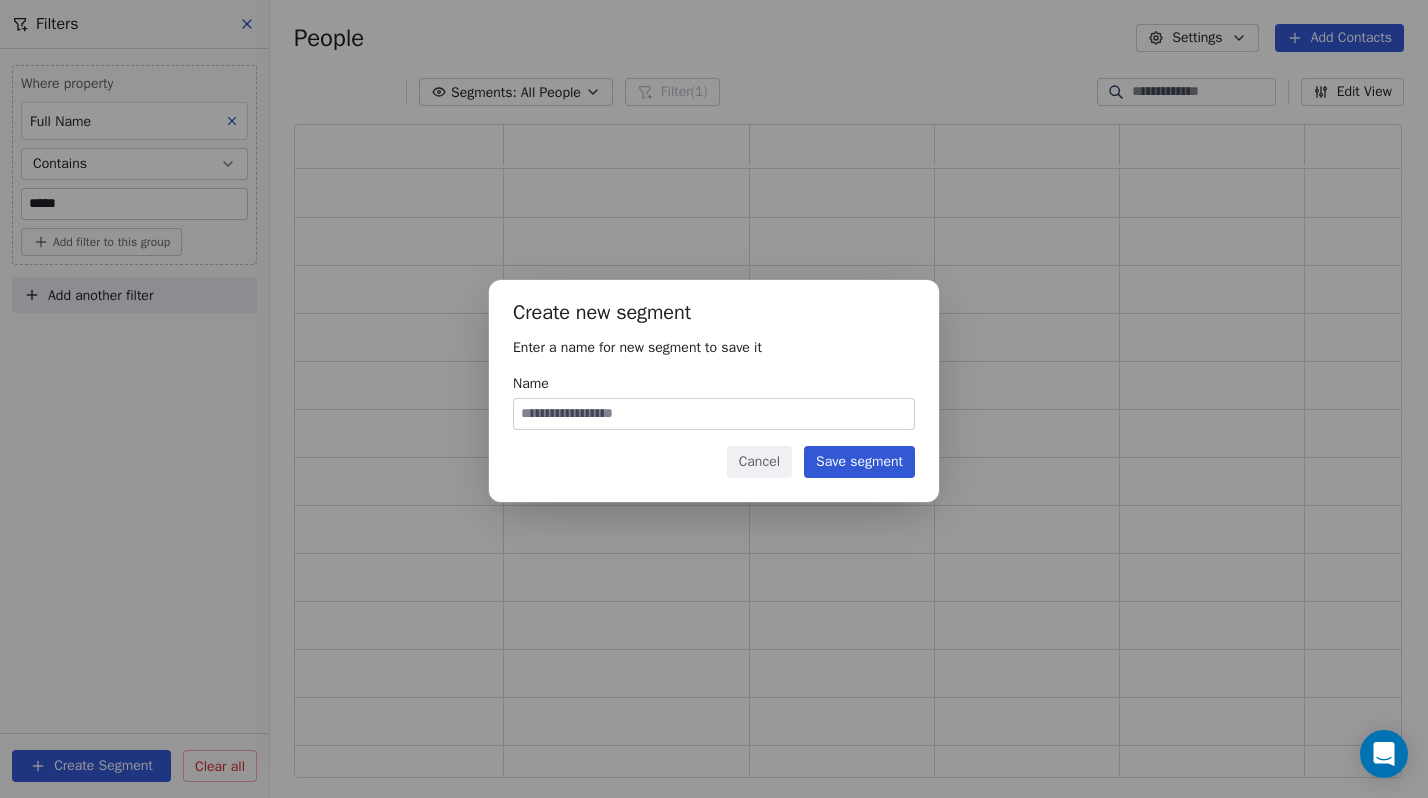 scroll, scrollTop: 1, scrollLeft: 1, axis: both 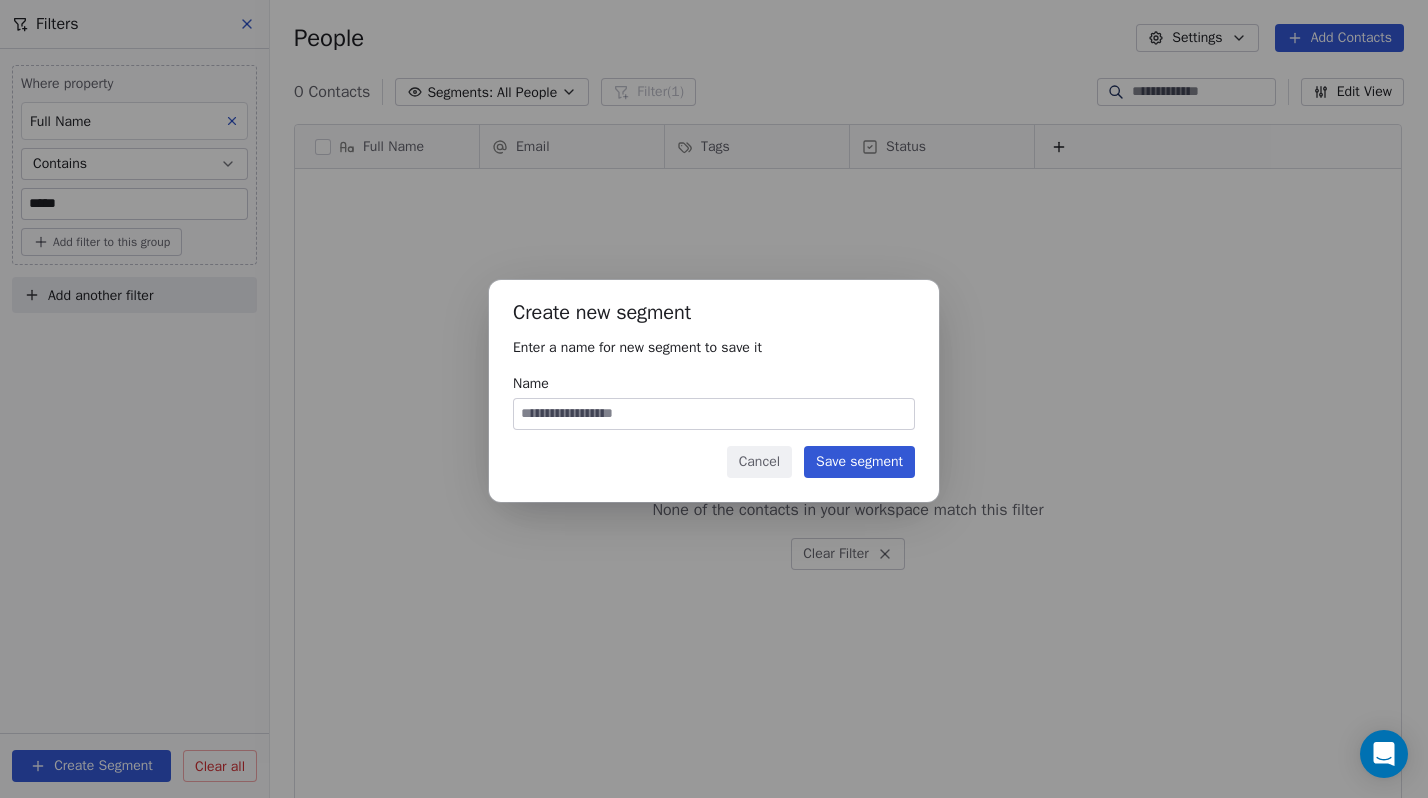 click on "Cancel" at bounding box center (759, 462) 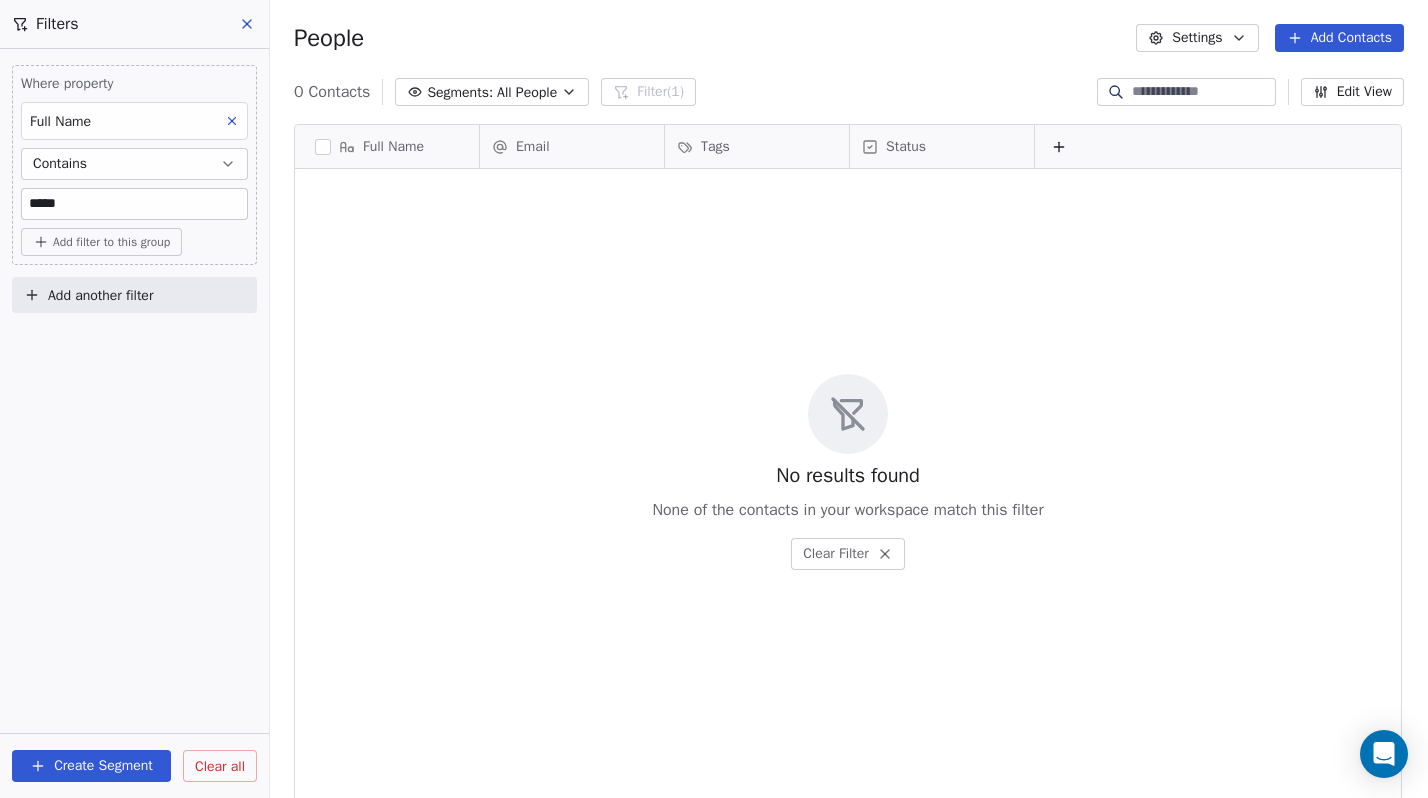 click 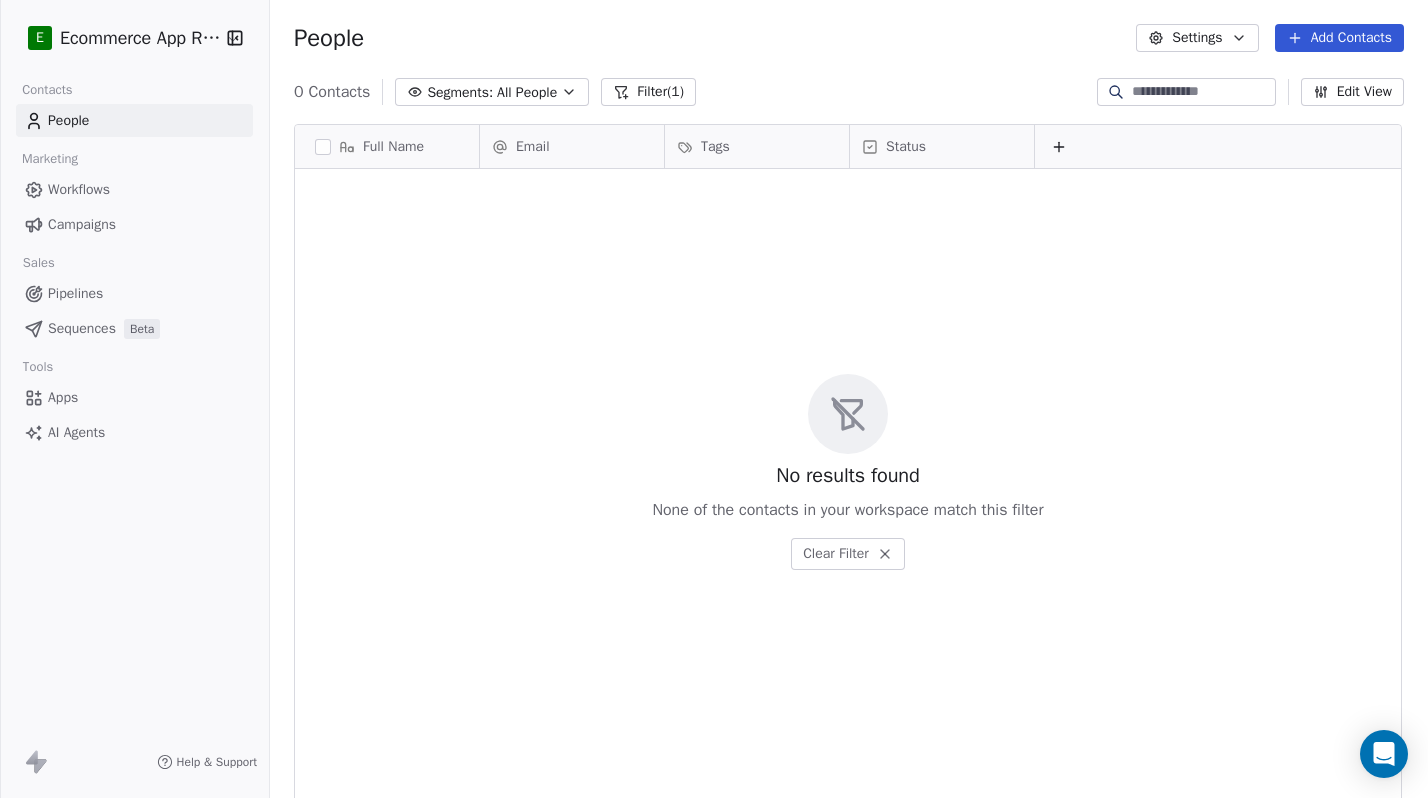 click on "Workflows" at bounding box center (79, 189) 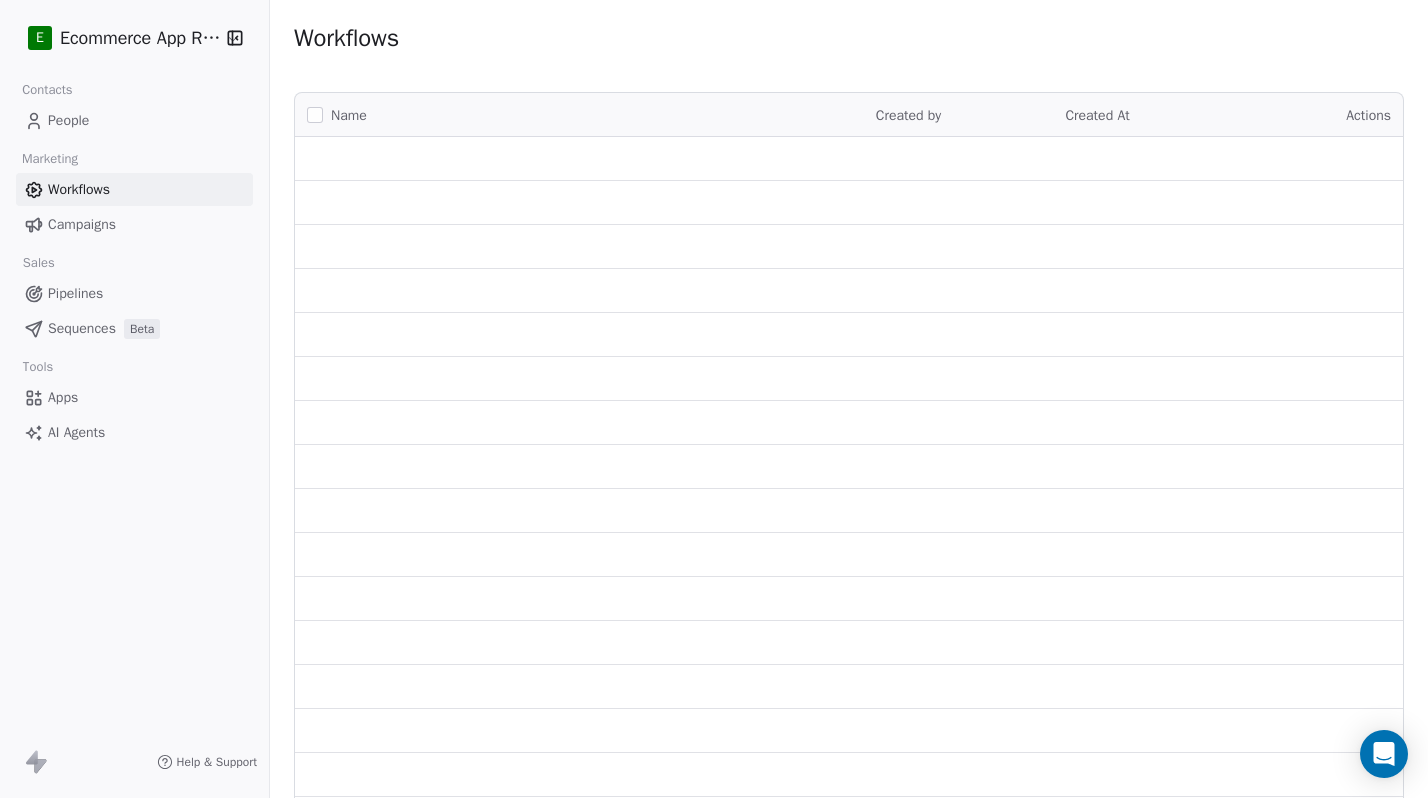 click on "People" at bounding box center (134, 120) 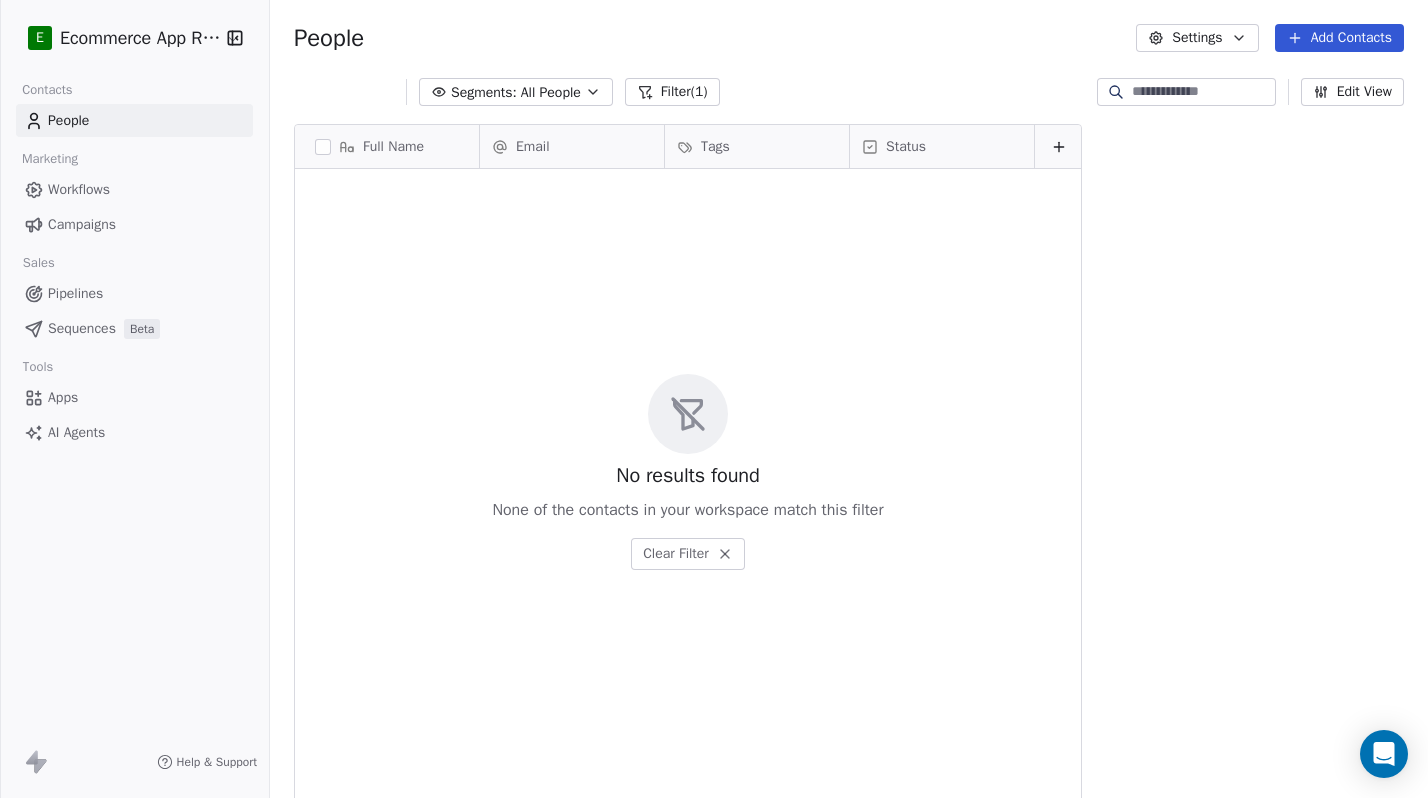 click at bounding box center [0, 399] 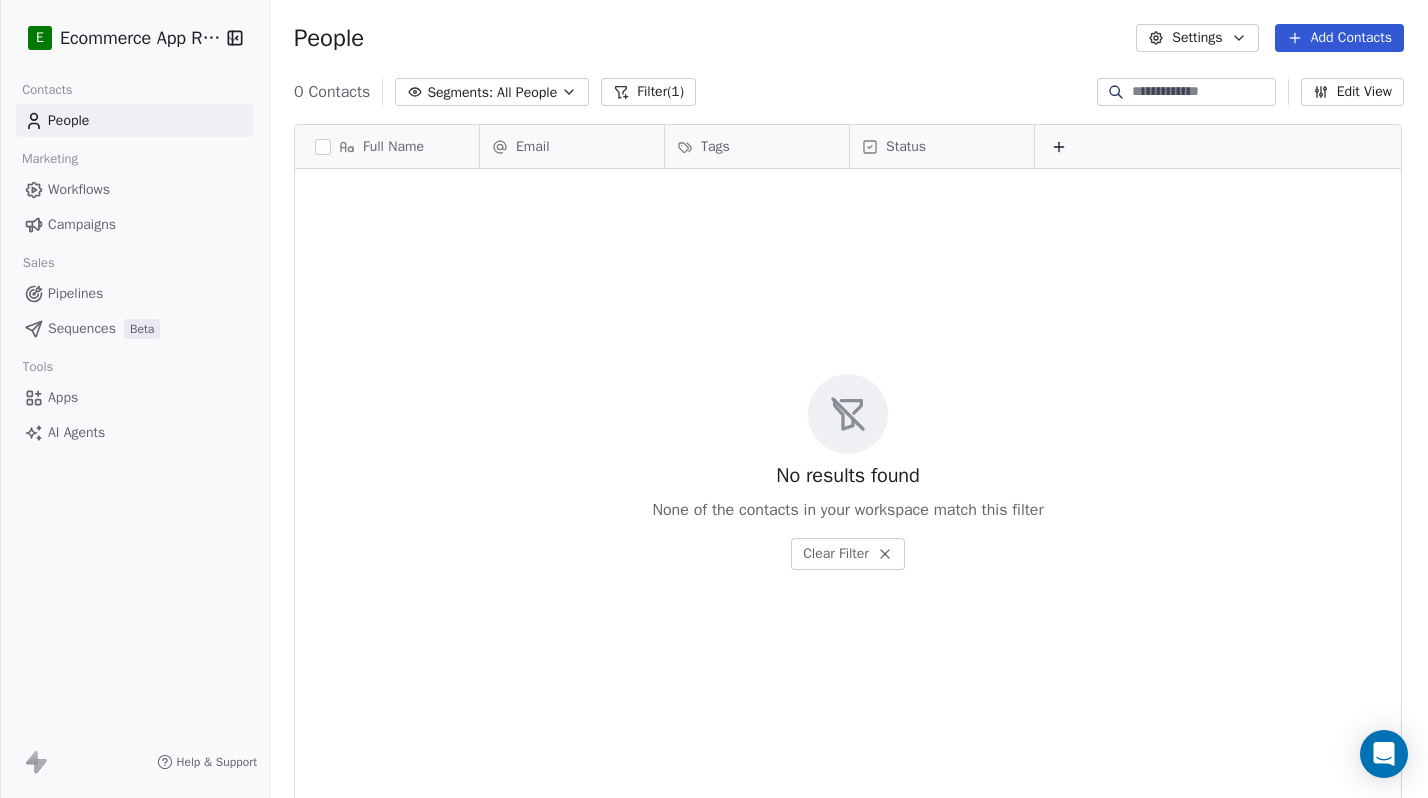 click on "Filter  (1)" at bounding box center [648, 92] 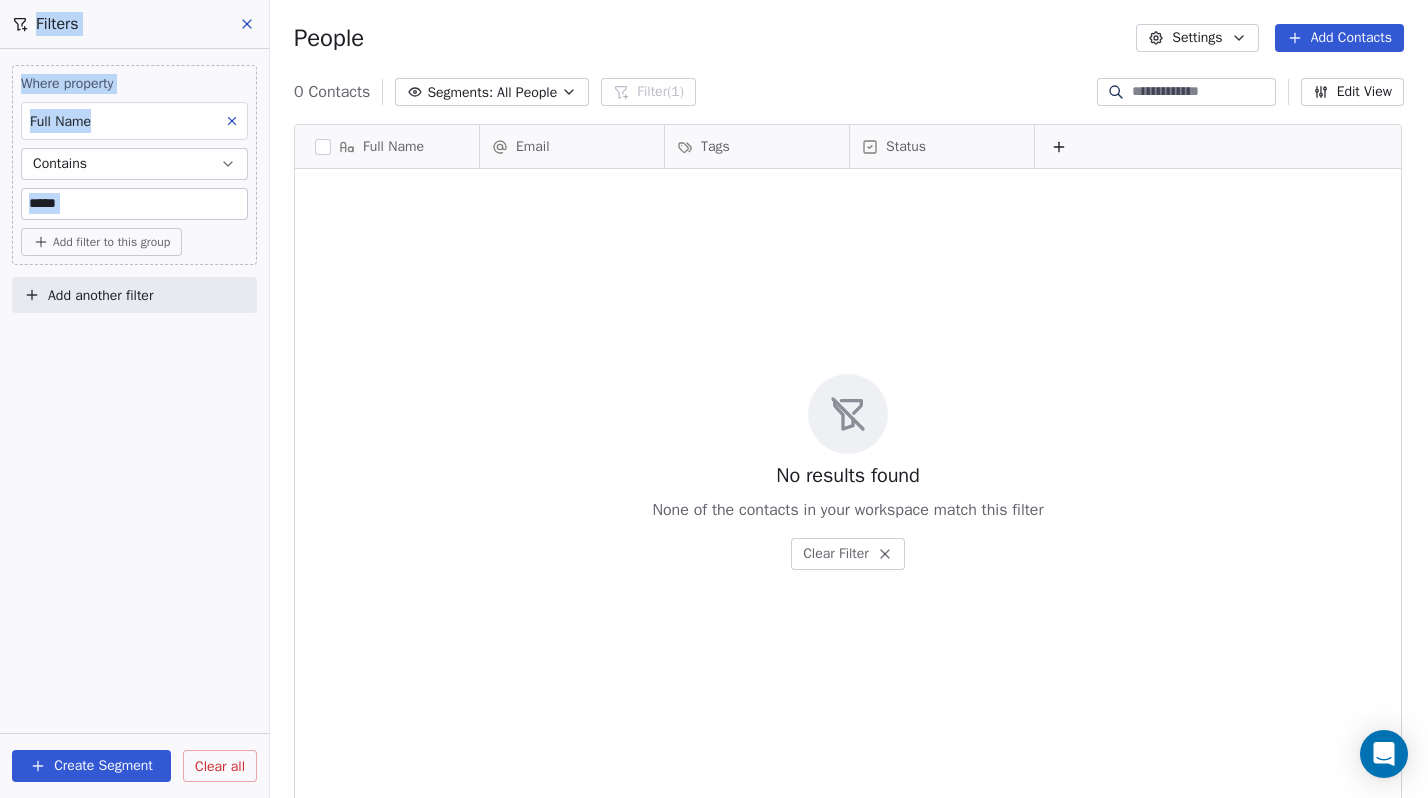 click on "Clear all" at bounding box center [220, 766] 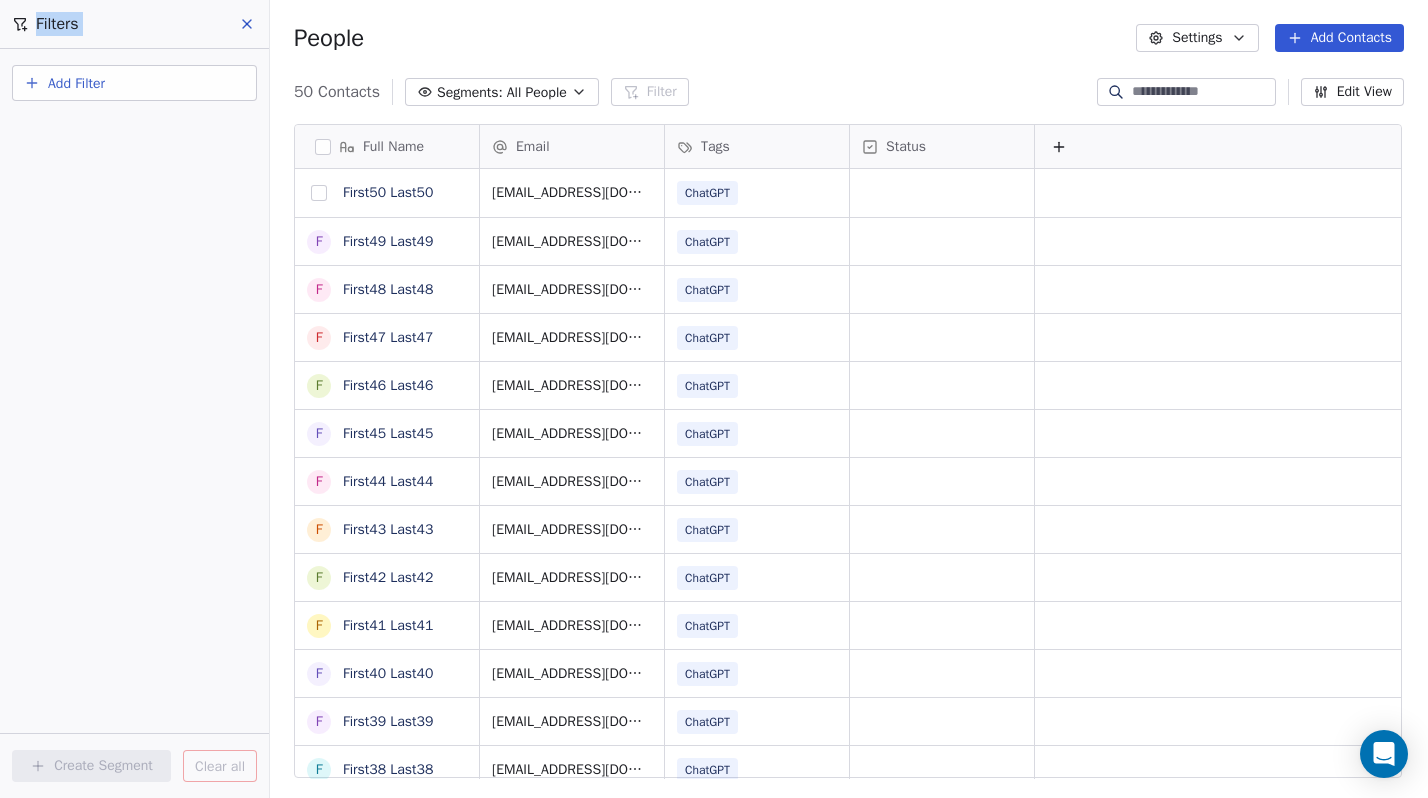 click at bounding box center (319, 193) 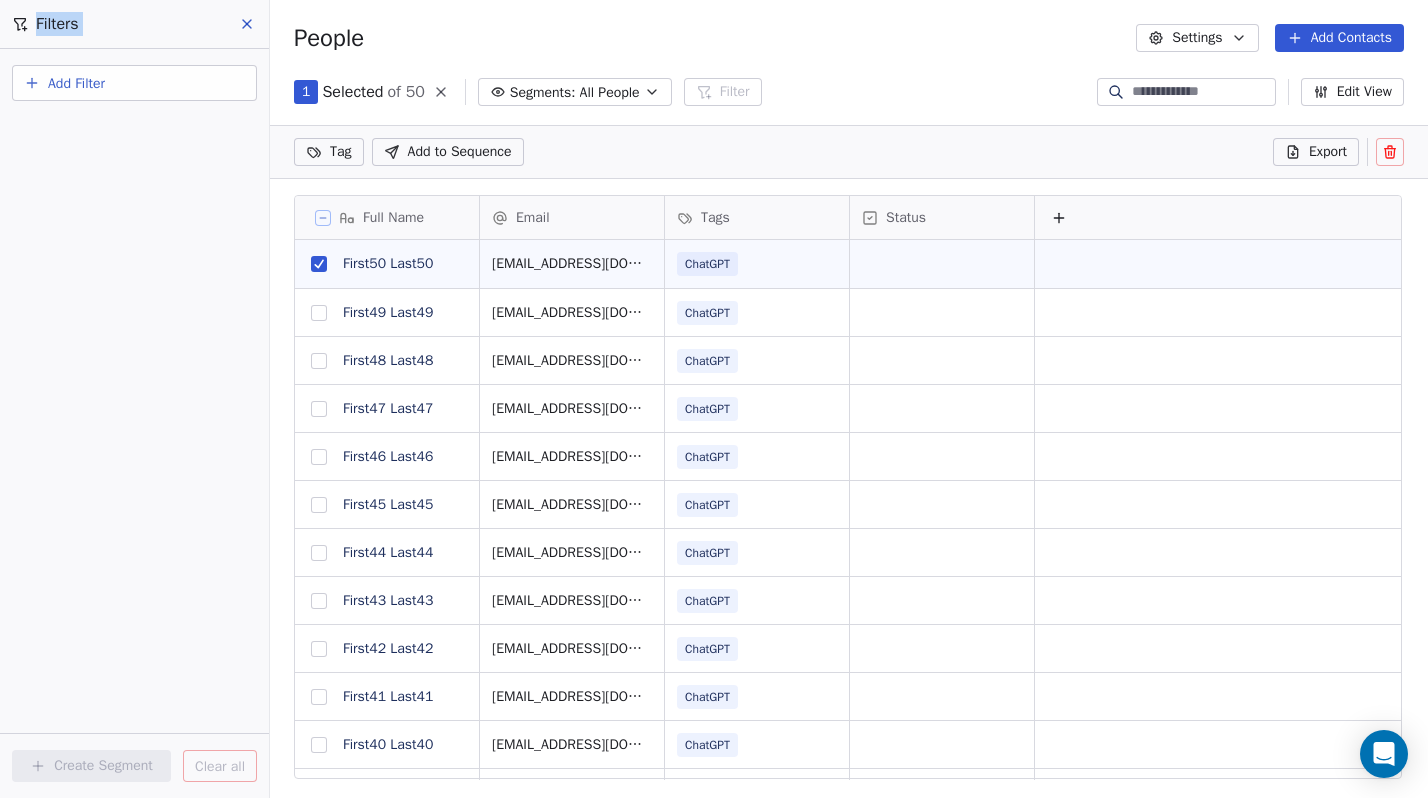 click at bounding box center (319, 313) 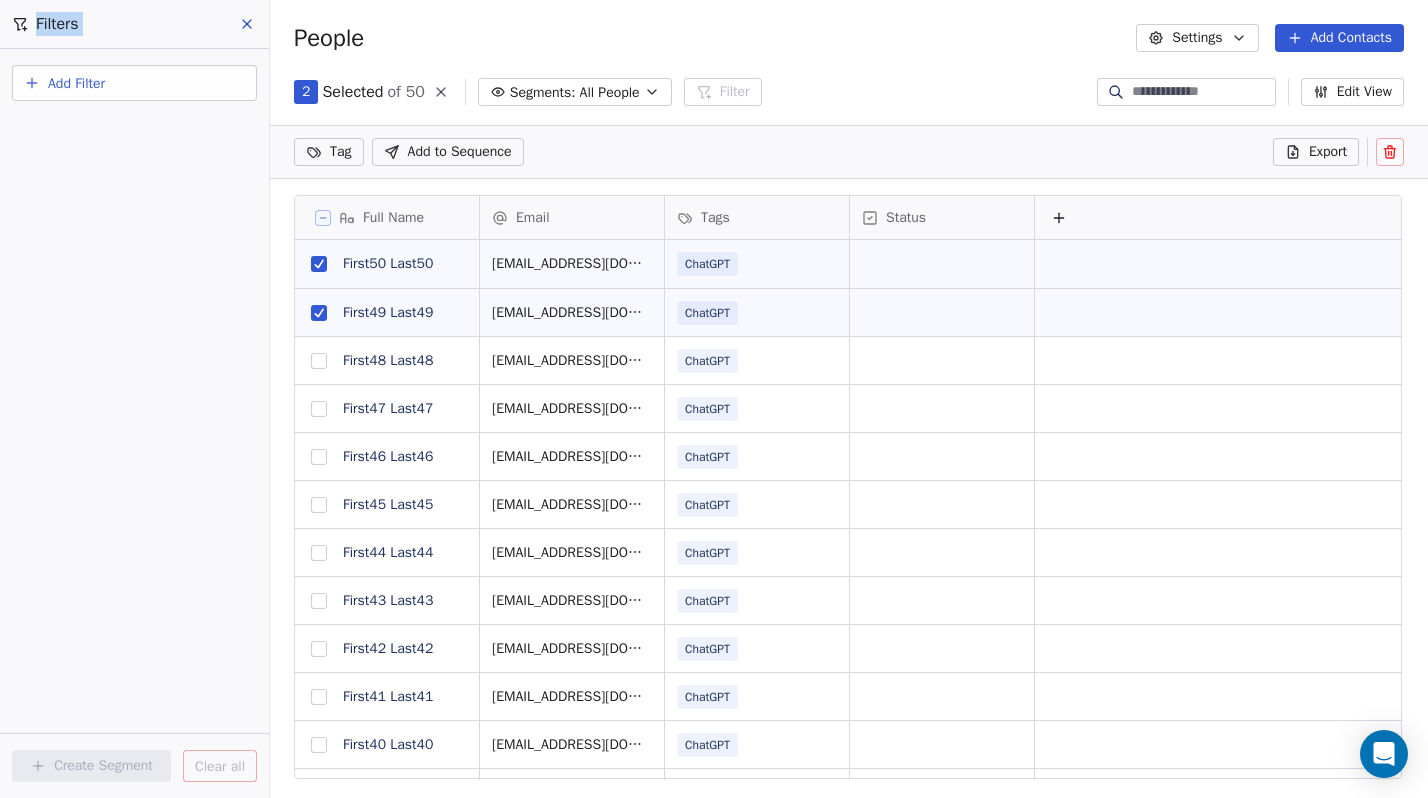 click 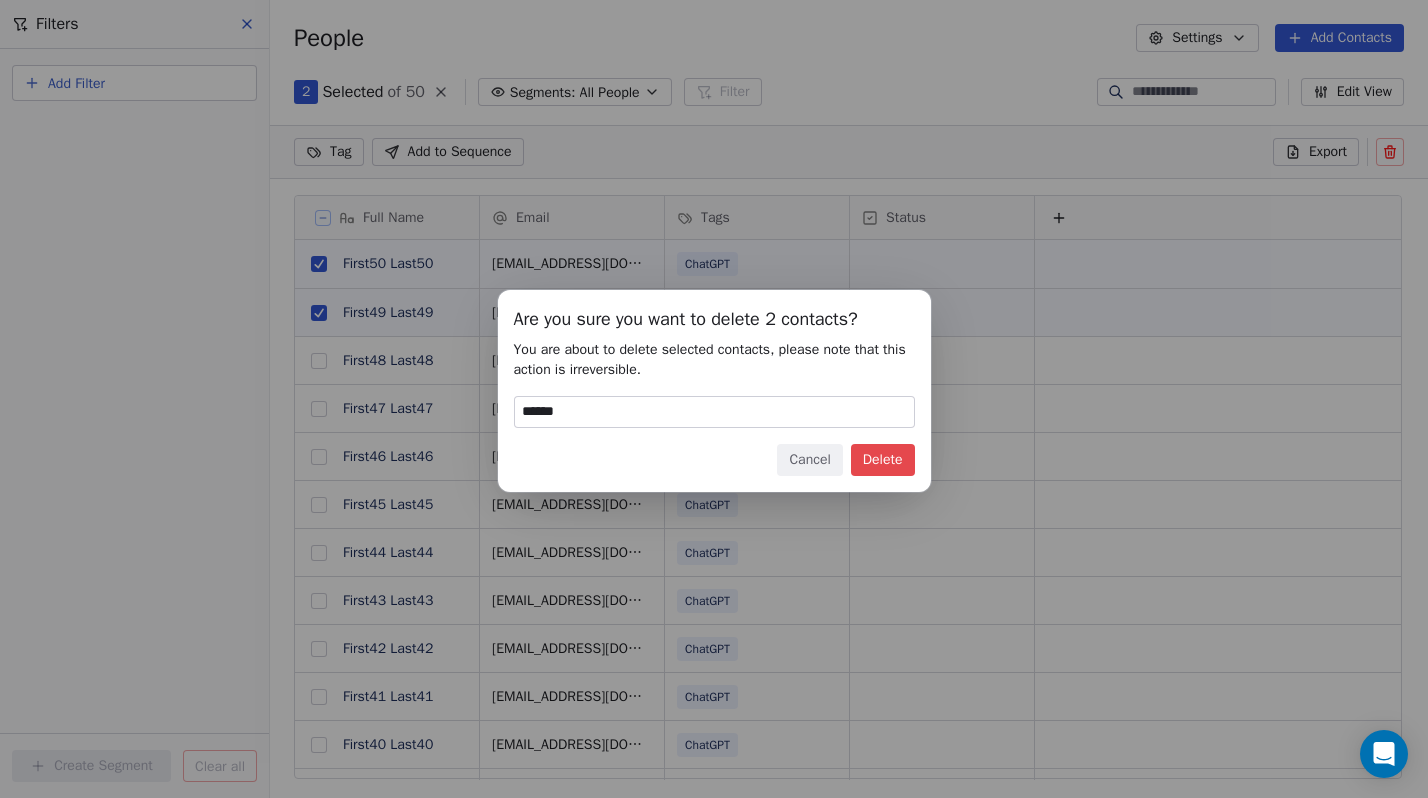 type on "******" 